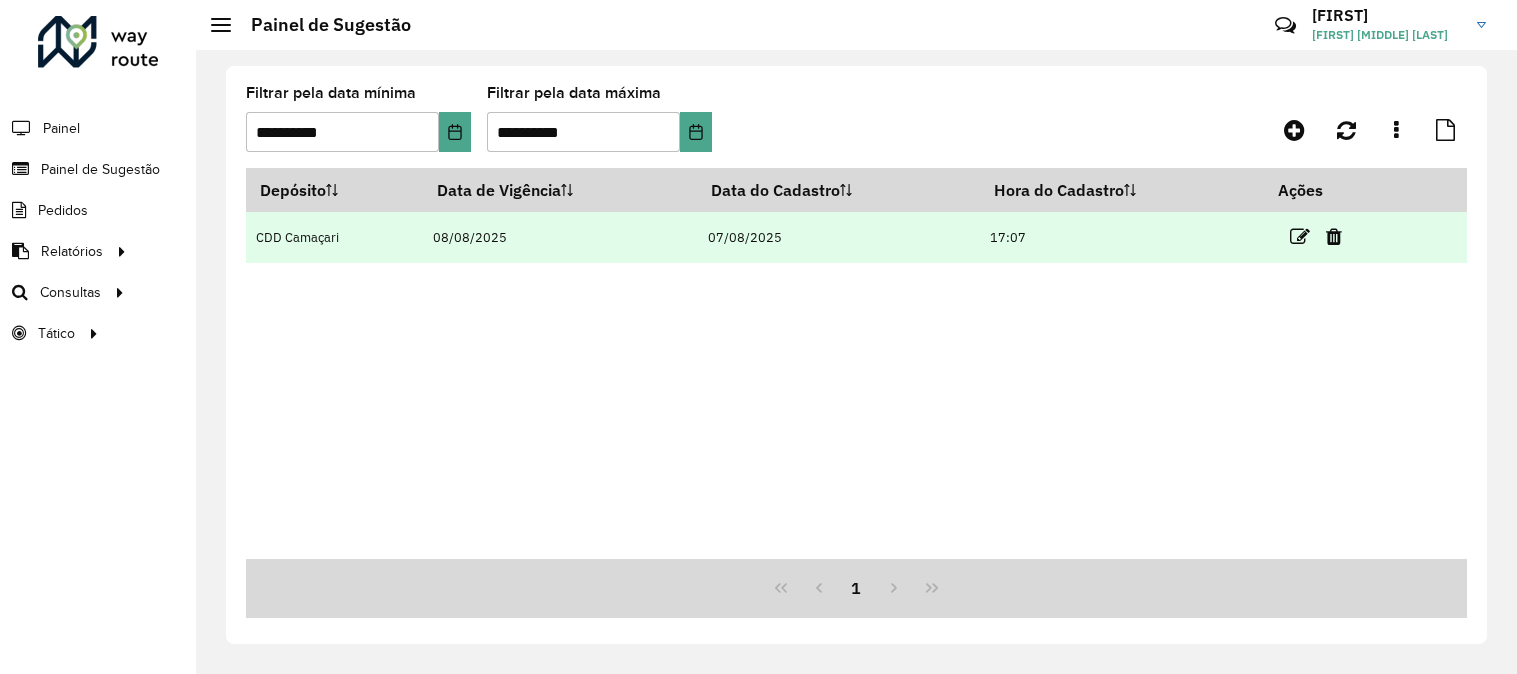 scroll, scrollTop: 0, scrollLeft: 0, axis: both 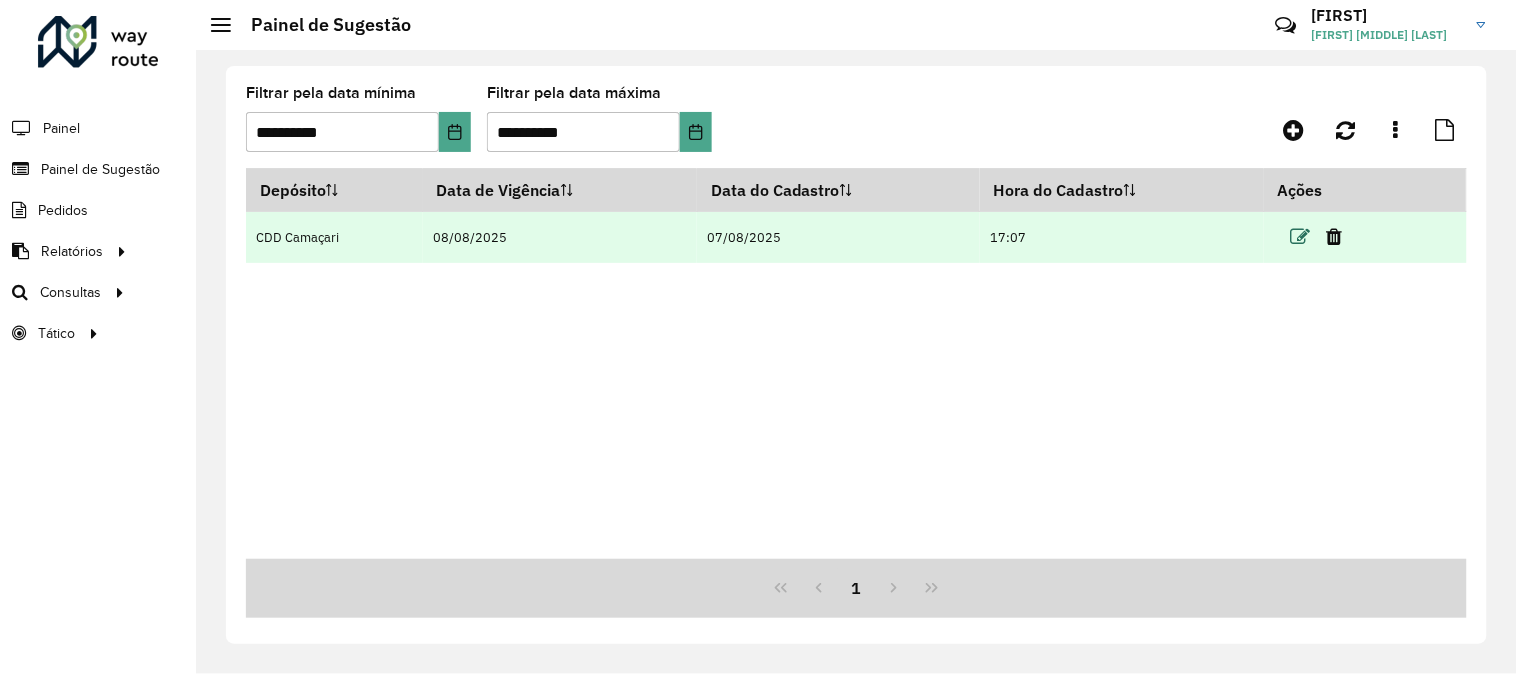 click at bounding box center [1300, 237] 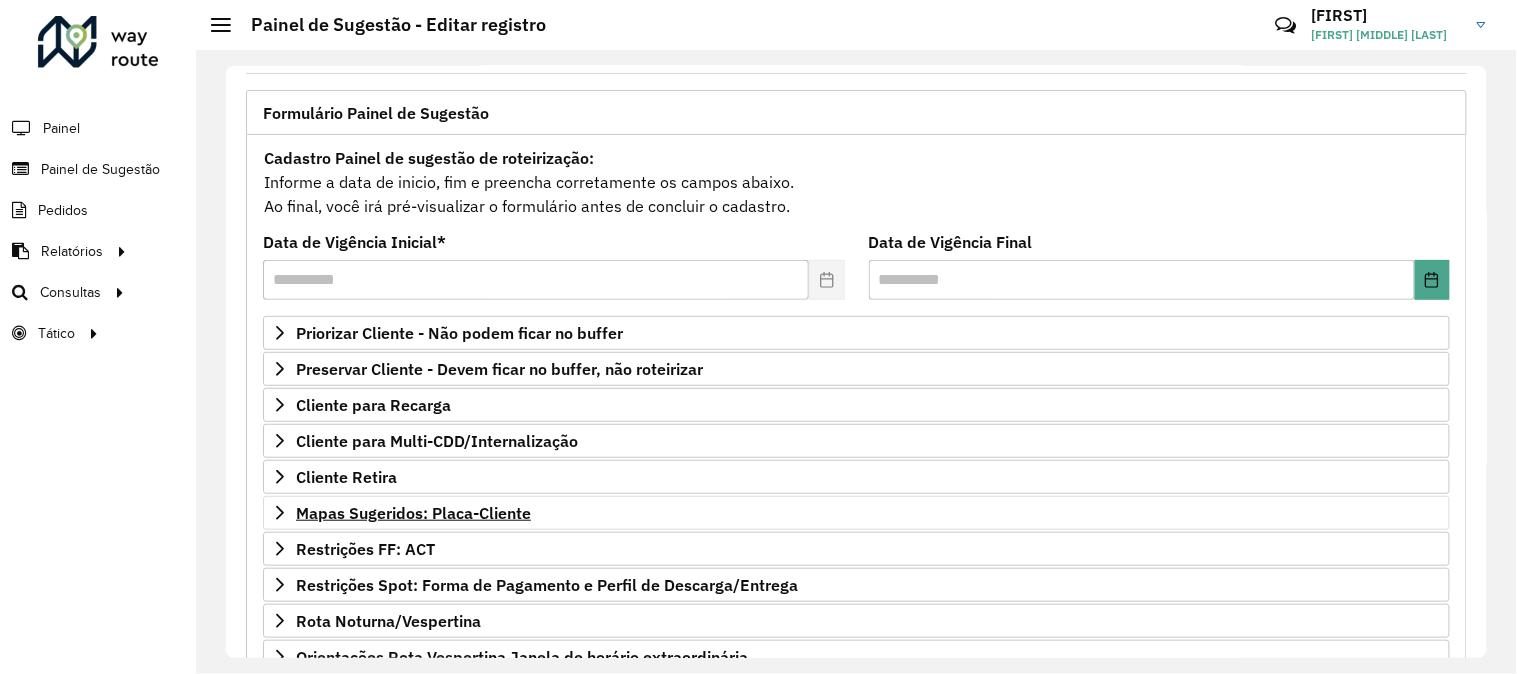 scroll, scrollTop: 222, scrollLeft: 0, axis: vertical 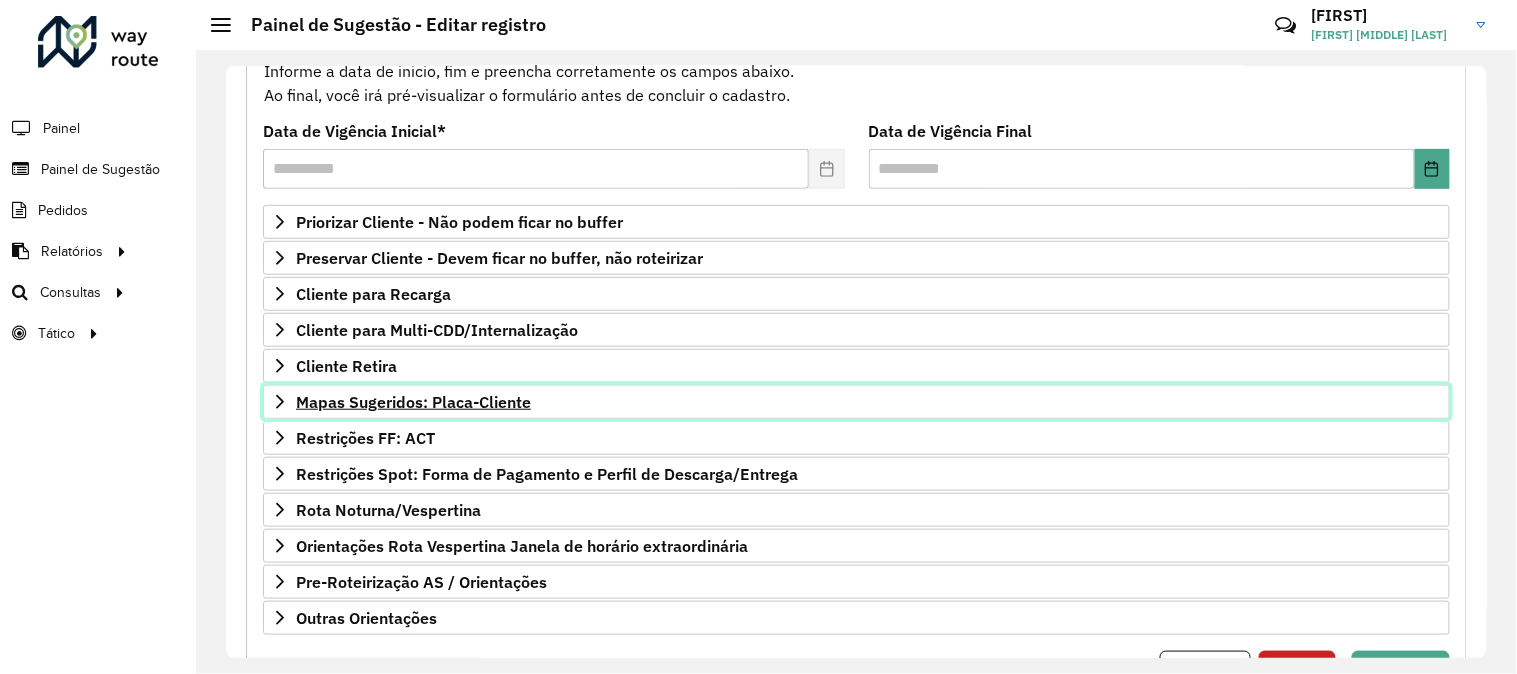 click on "Mapas Sugeridos: Placa-Cliente" at bounding box center [856, 402] 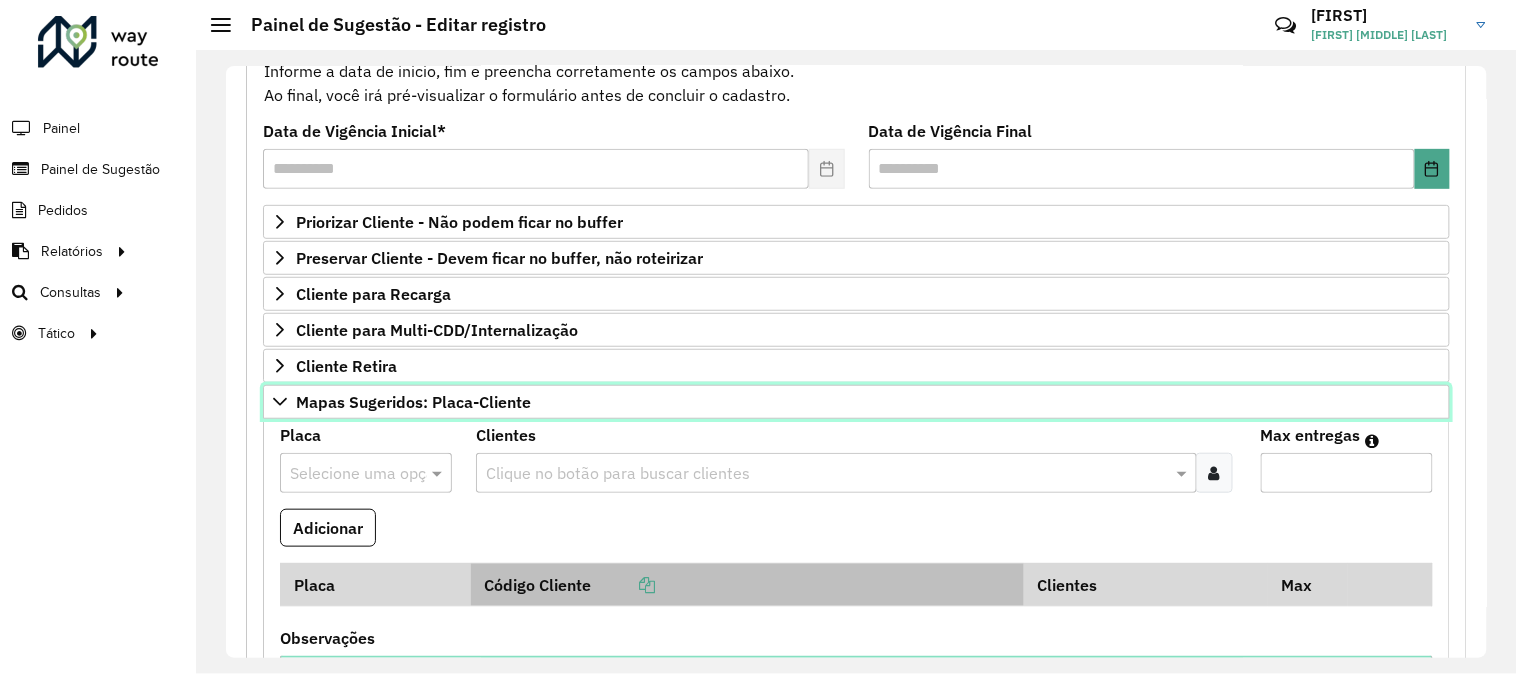 scroll, scrollTop: 333, scrollLeft: 0, axis: vertical 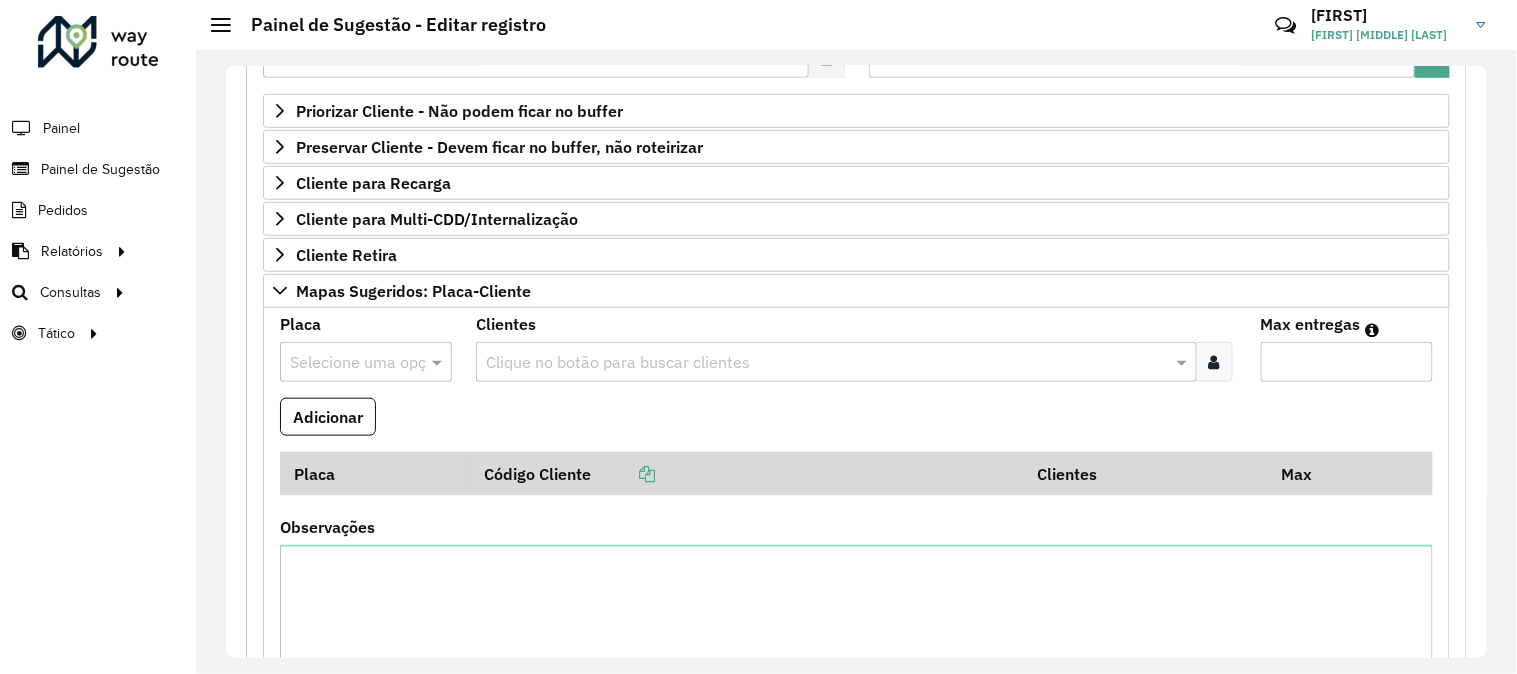 click at bounding box center [346, 363] 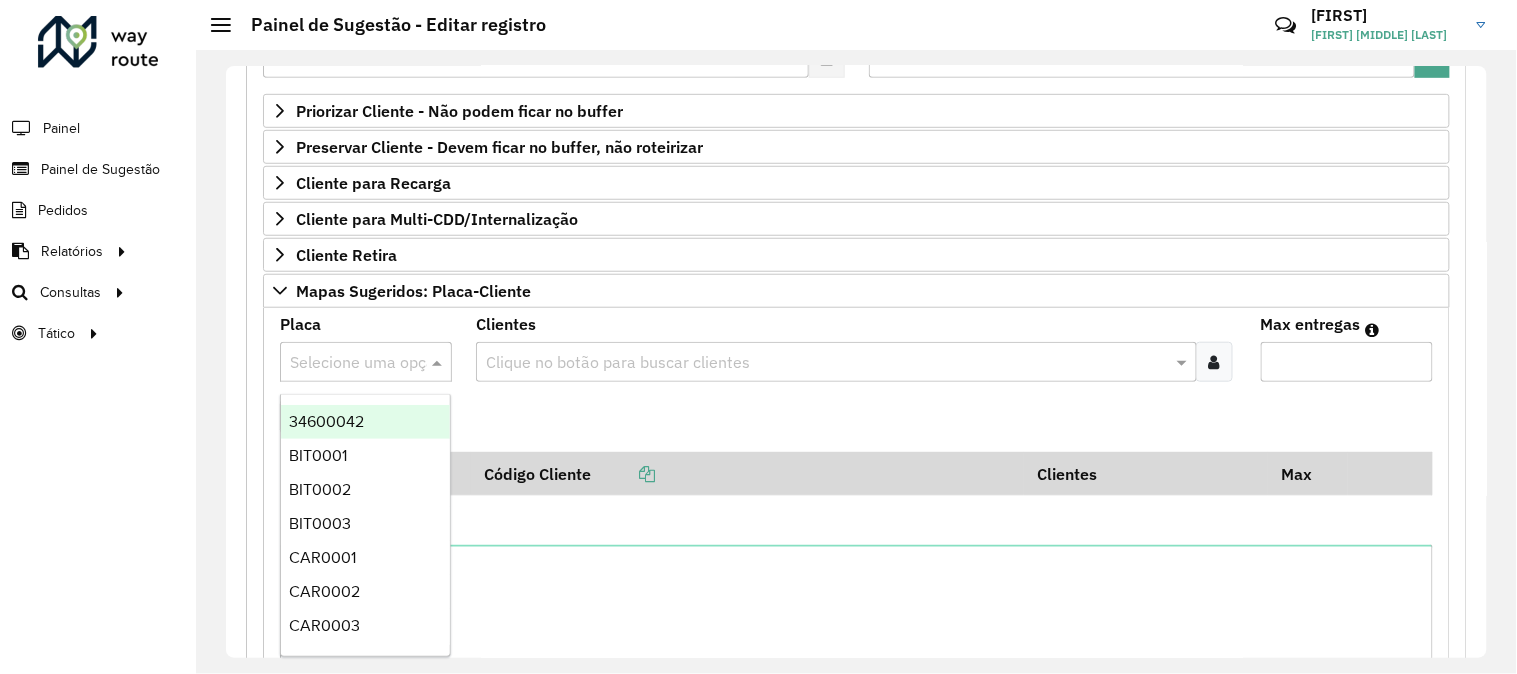 paste on "*******" 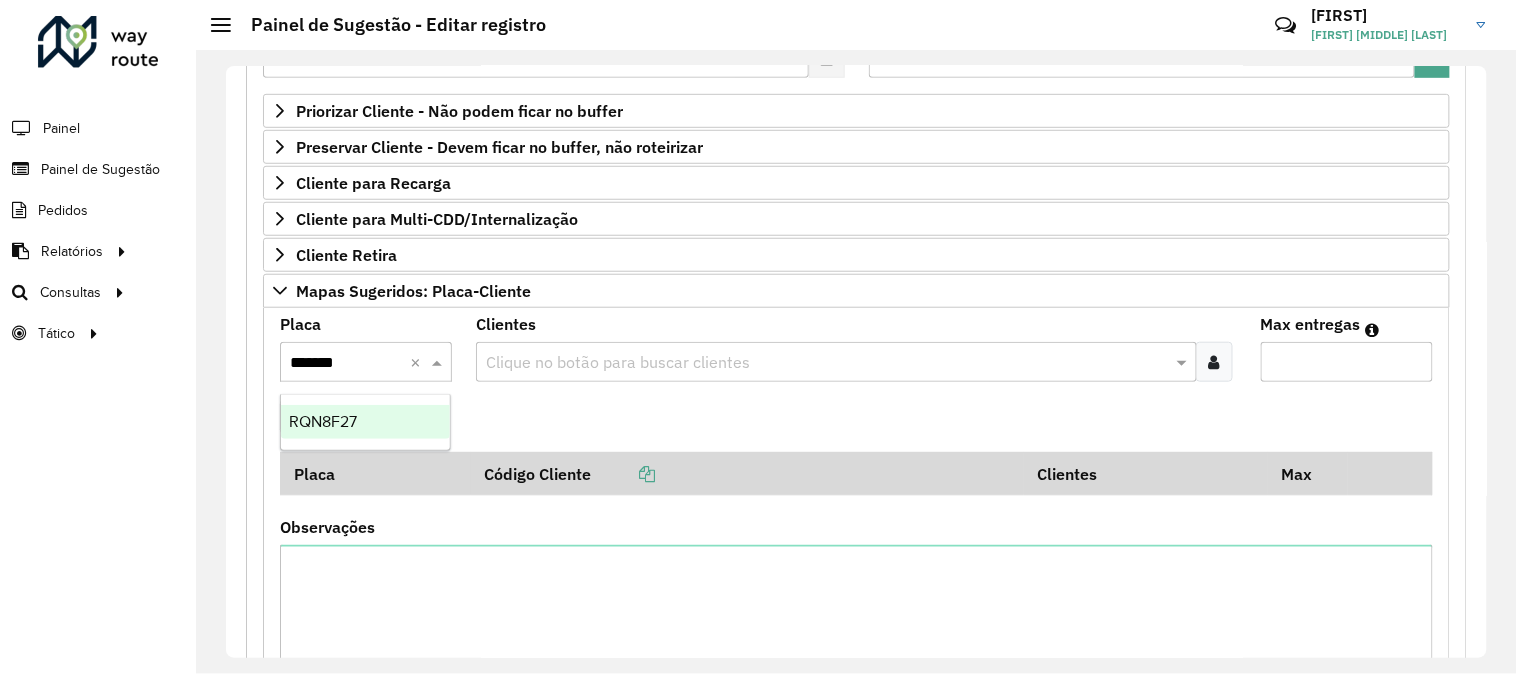 click on "RQN8F27" at bounding box center [365, 422] 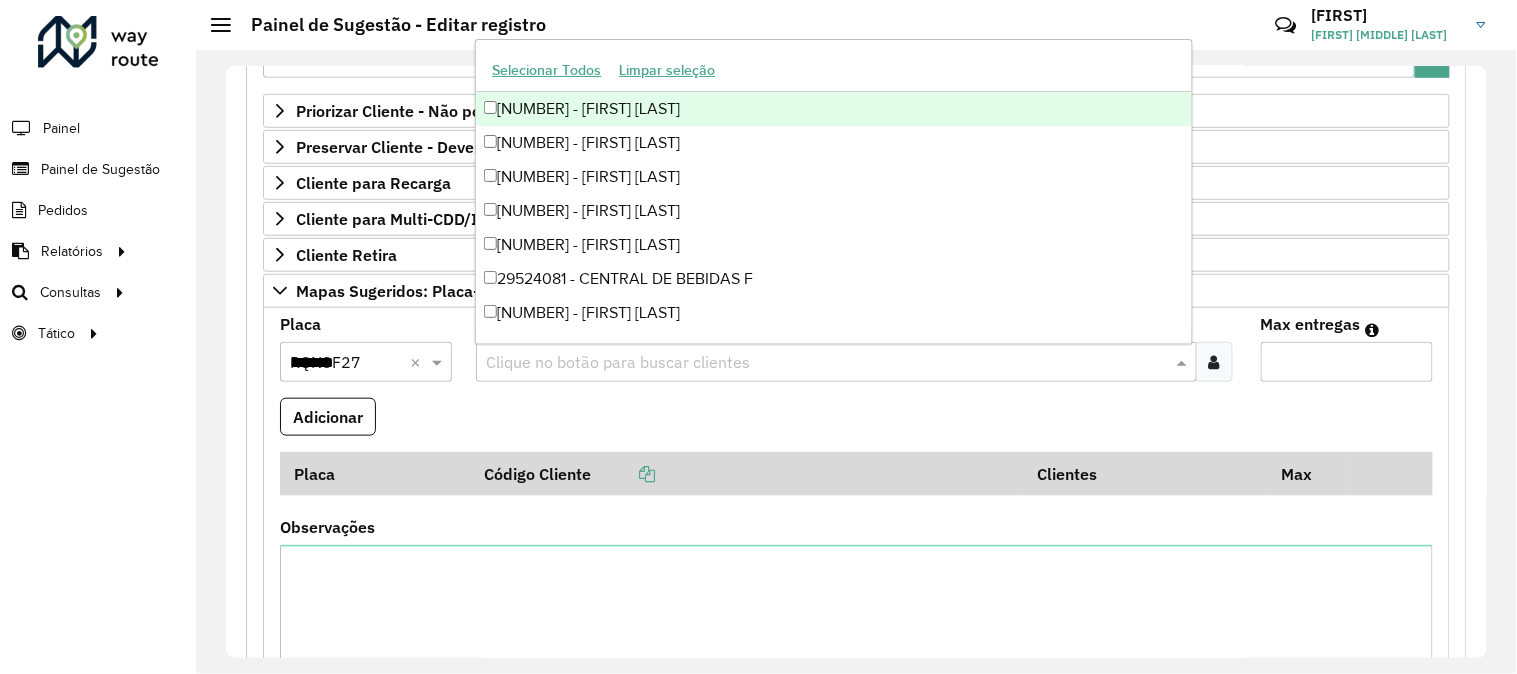 click on "Clique no botão para buscar clientes" at bounding box center [836, 362] 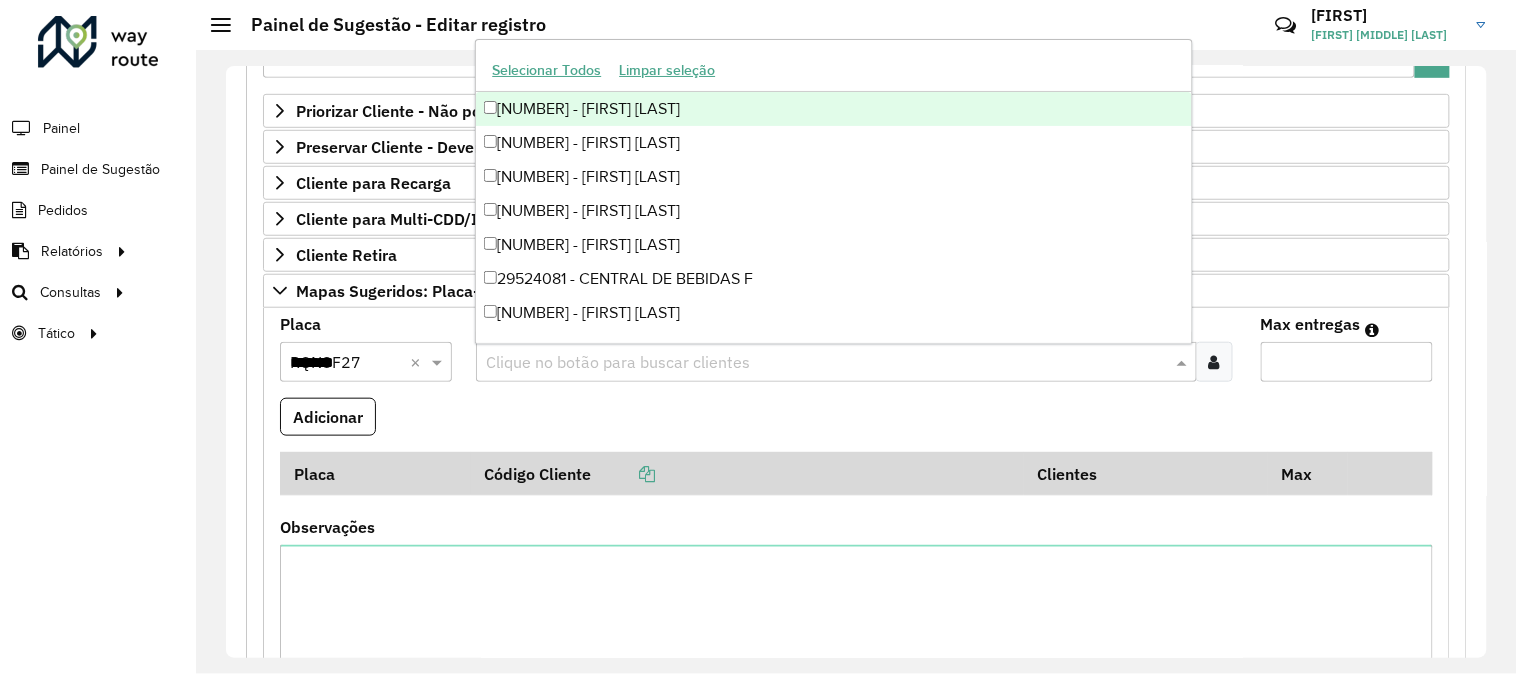 paste on "*****" 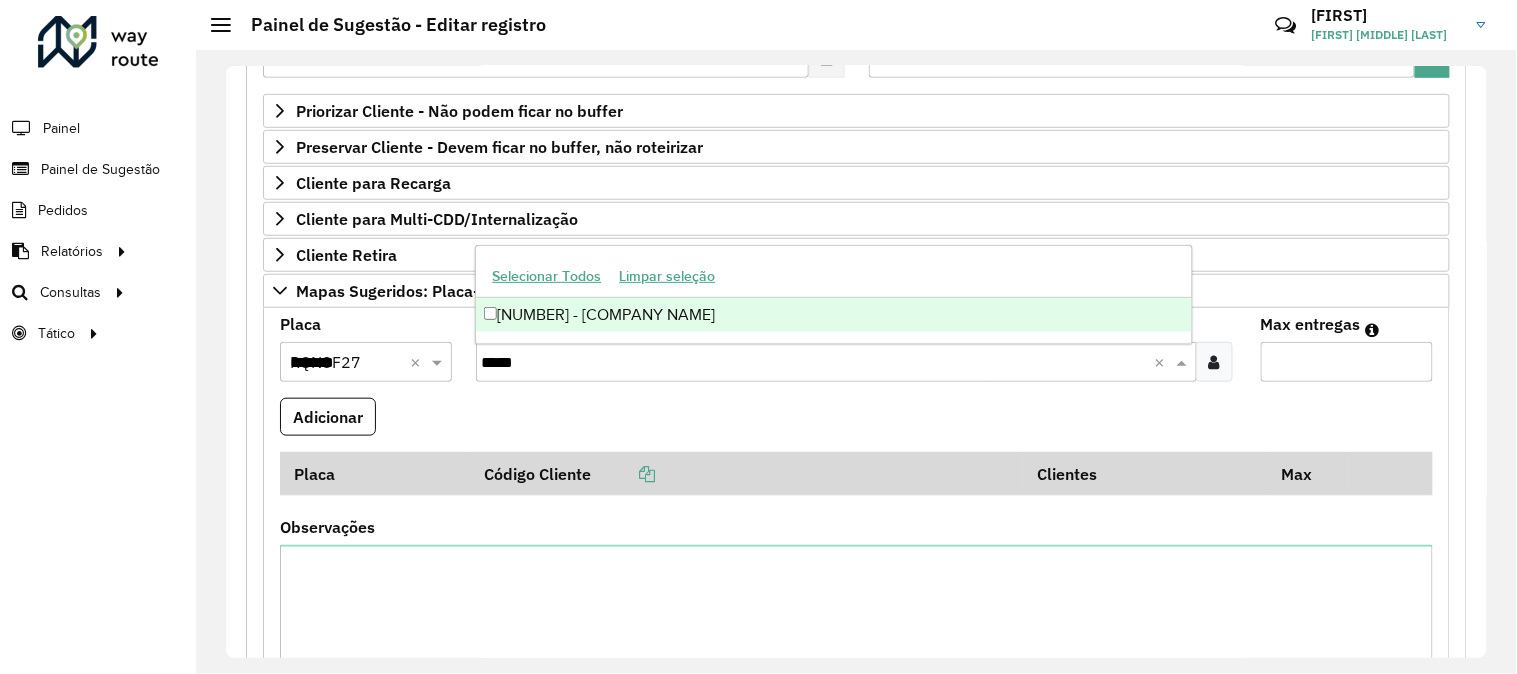 click on "54959333 - [BRAND] DE [BRAND] [BRAND] [BRAND] LTDA" at bounding box center [833, 315] 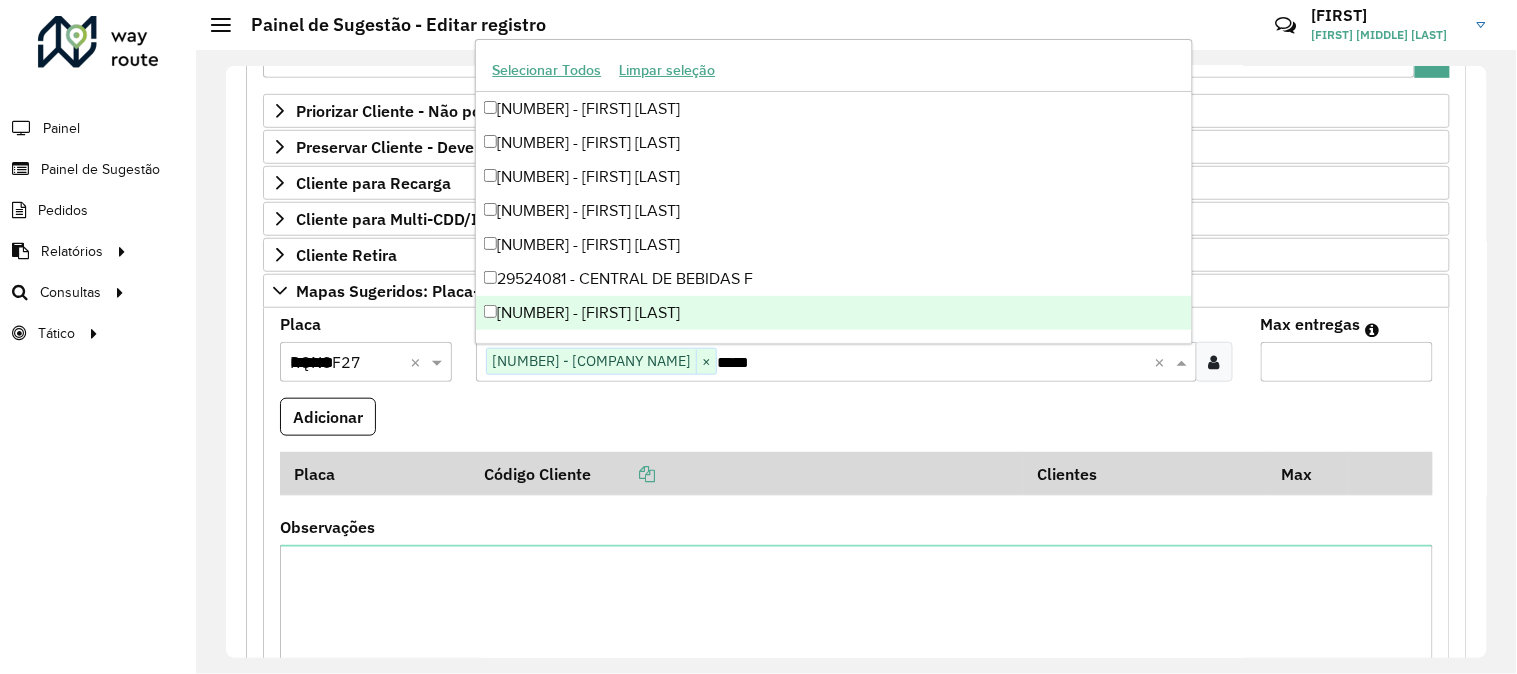 click on "Max entregas" at bounding box center [1347, 362] 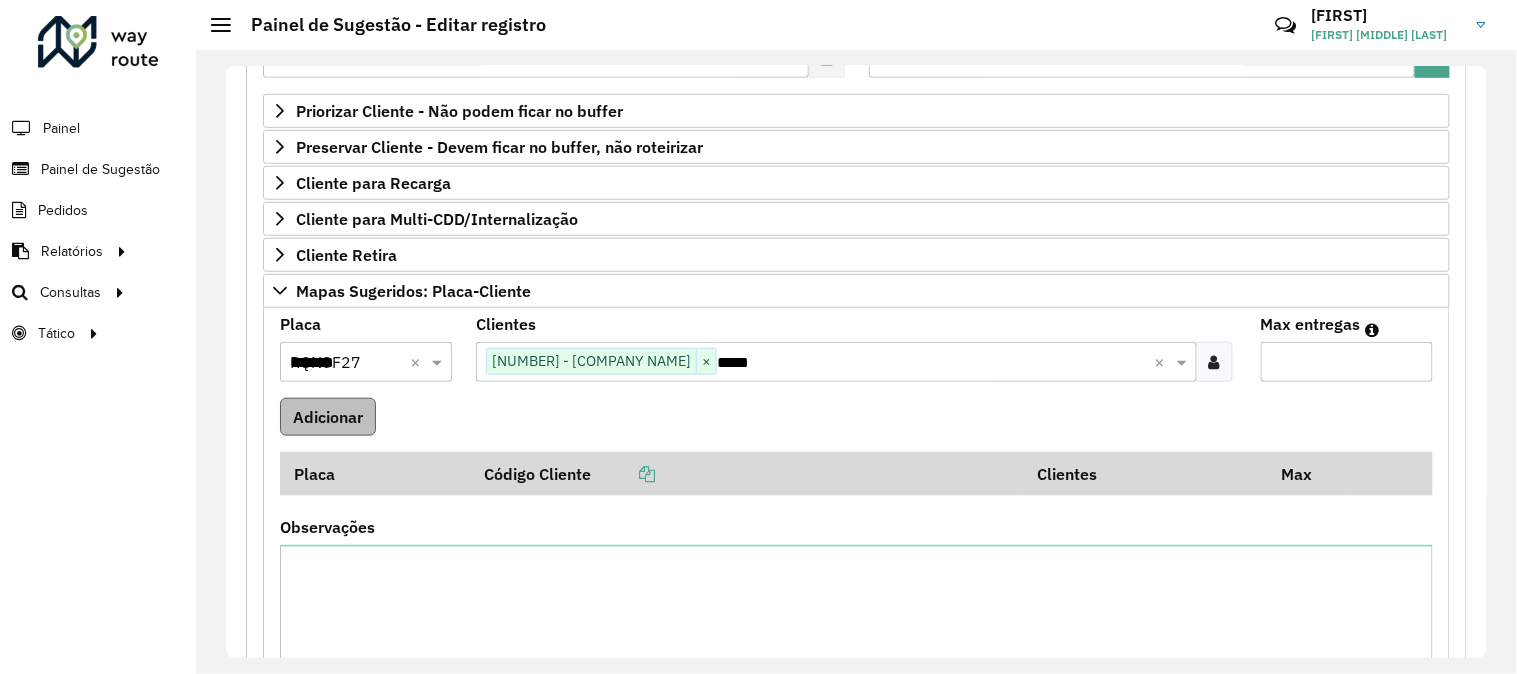 type on "*" 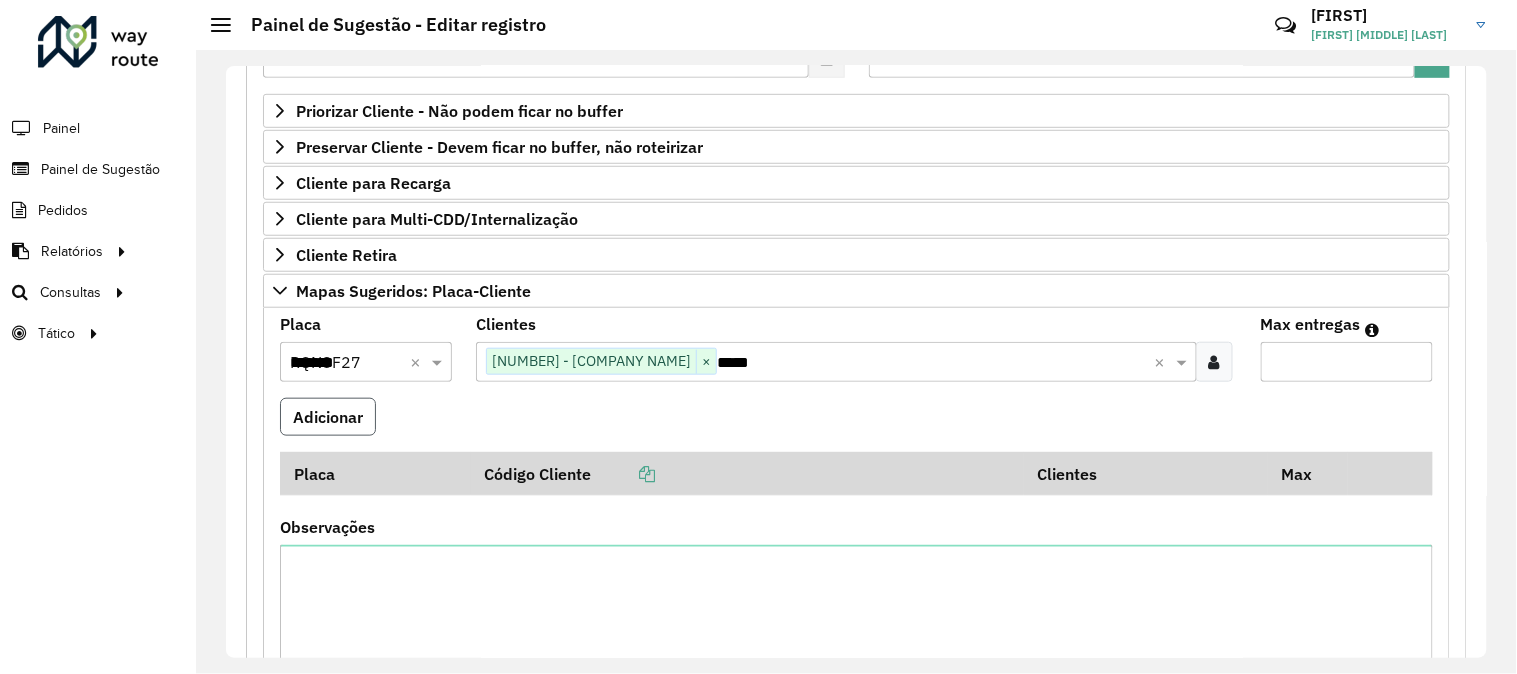 click on "Adicionar" at bounding box center [328, 417] 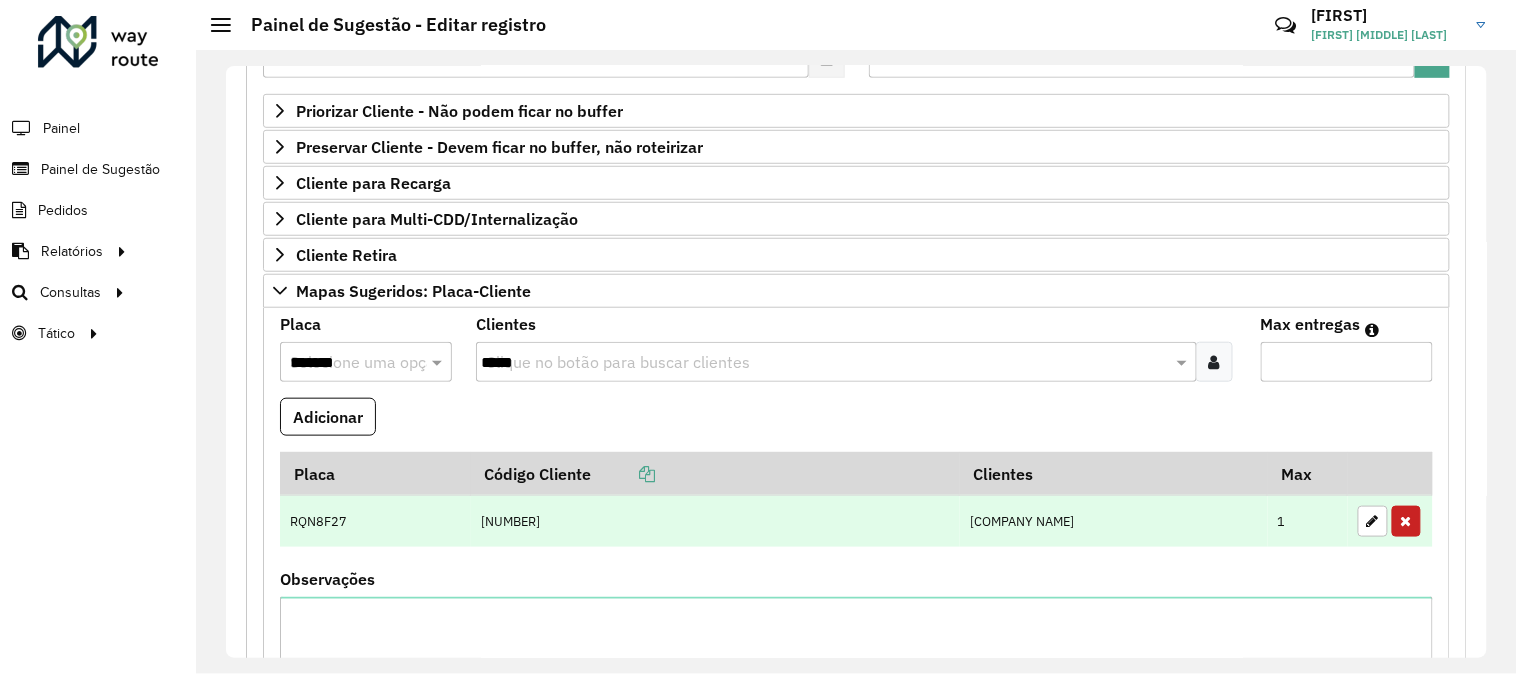 click on "RQN8F27" at bounding box center (375, 521) 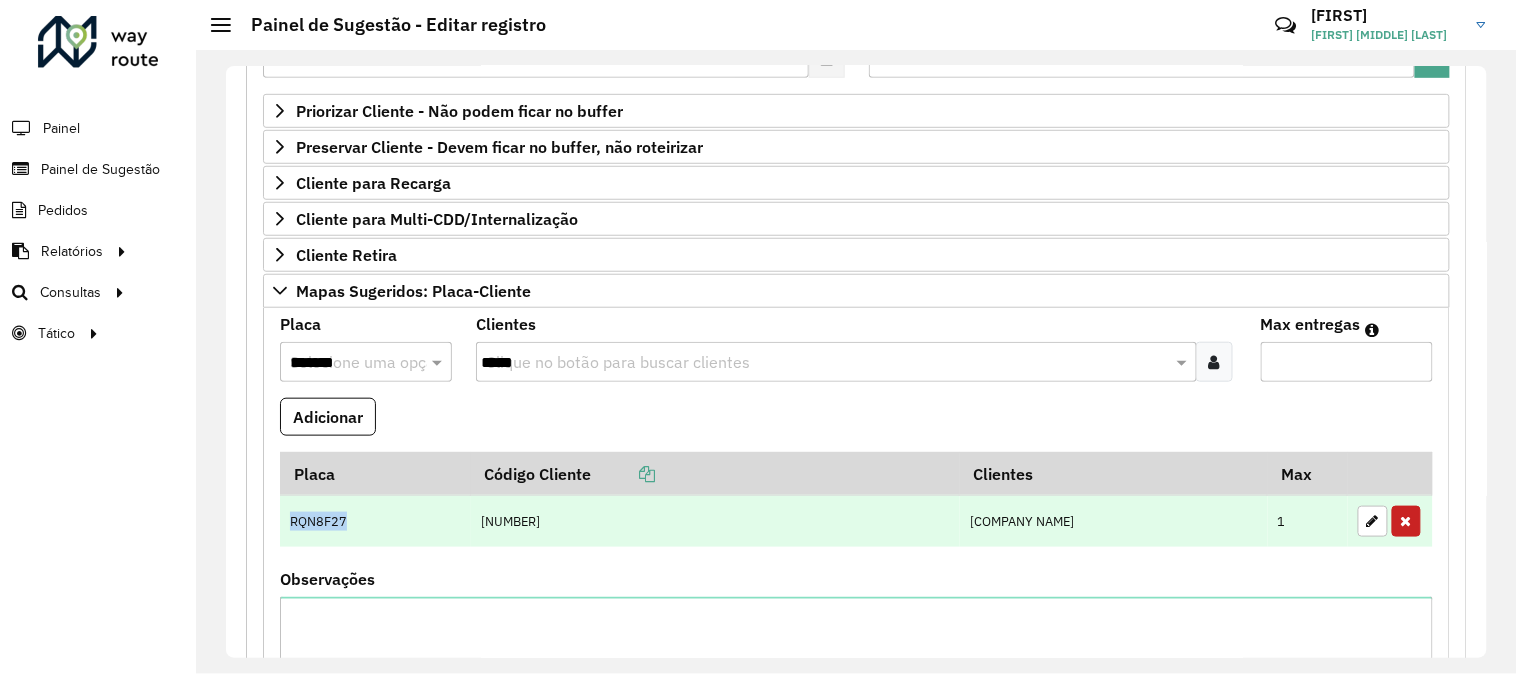 click on "RQN8F27" at bounding box center (375, 521) 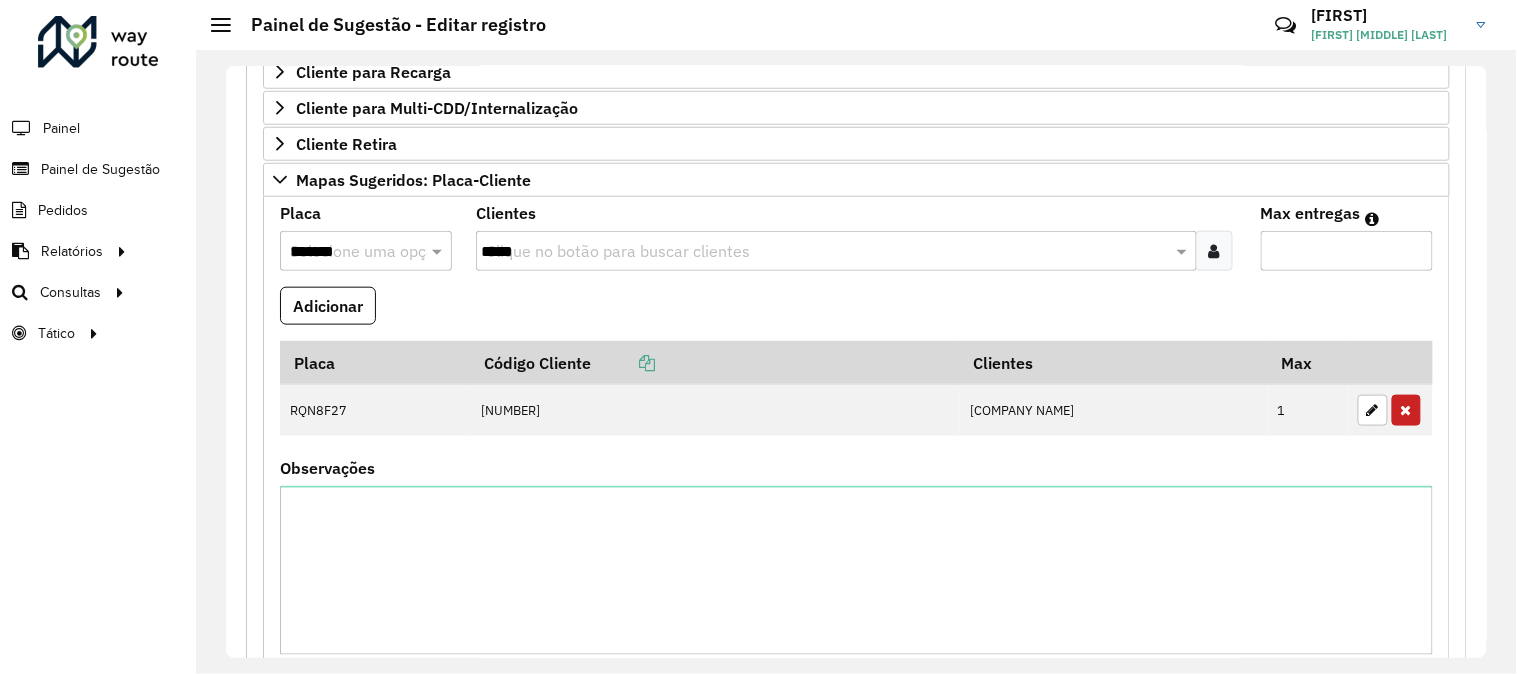 click on "Adicionar" at bounding box center (856, 314) 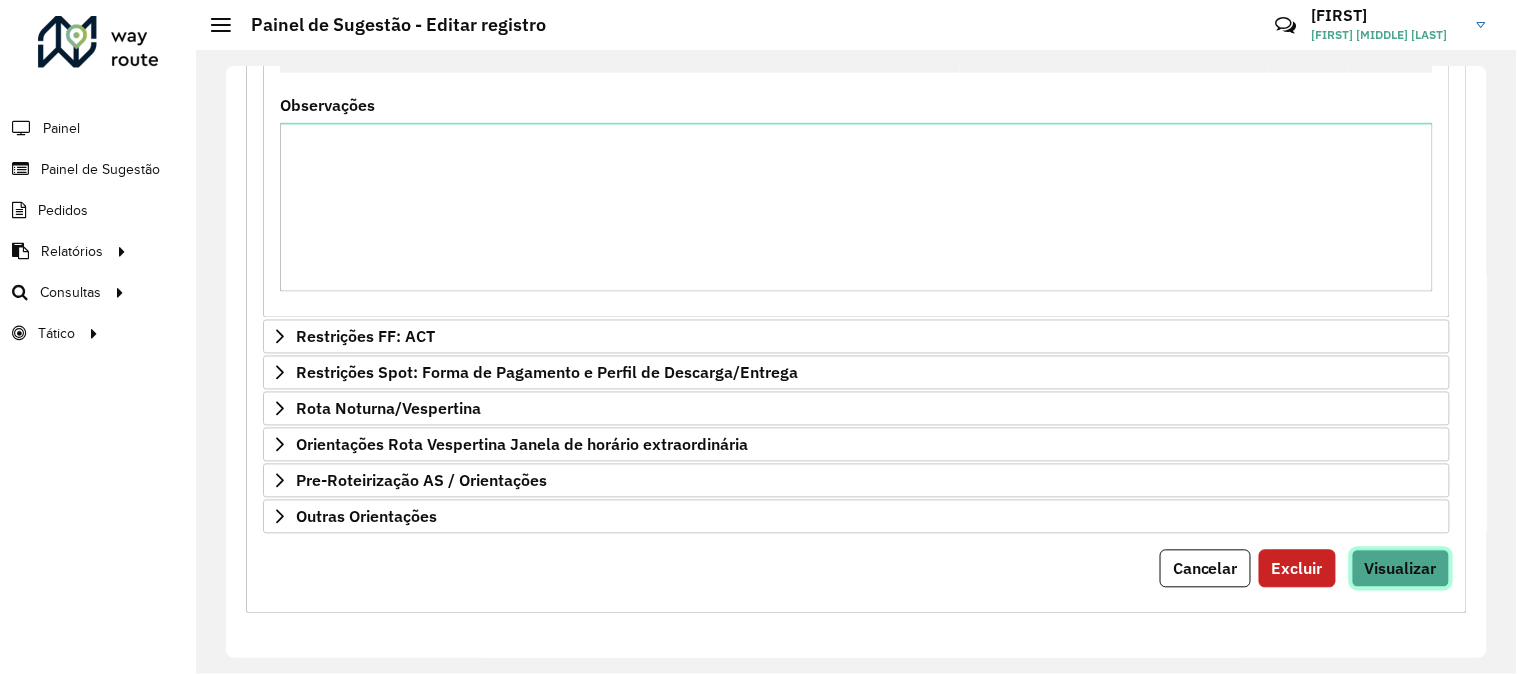 click on "Visualizar" at bounding box center (1401, 569) 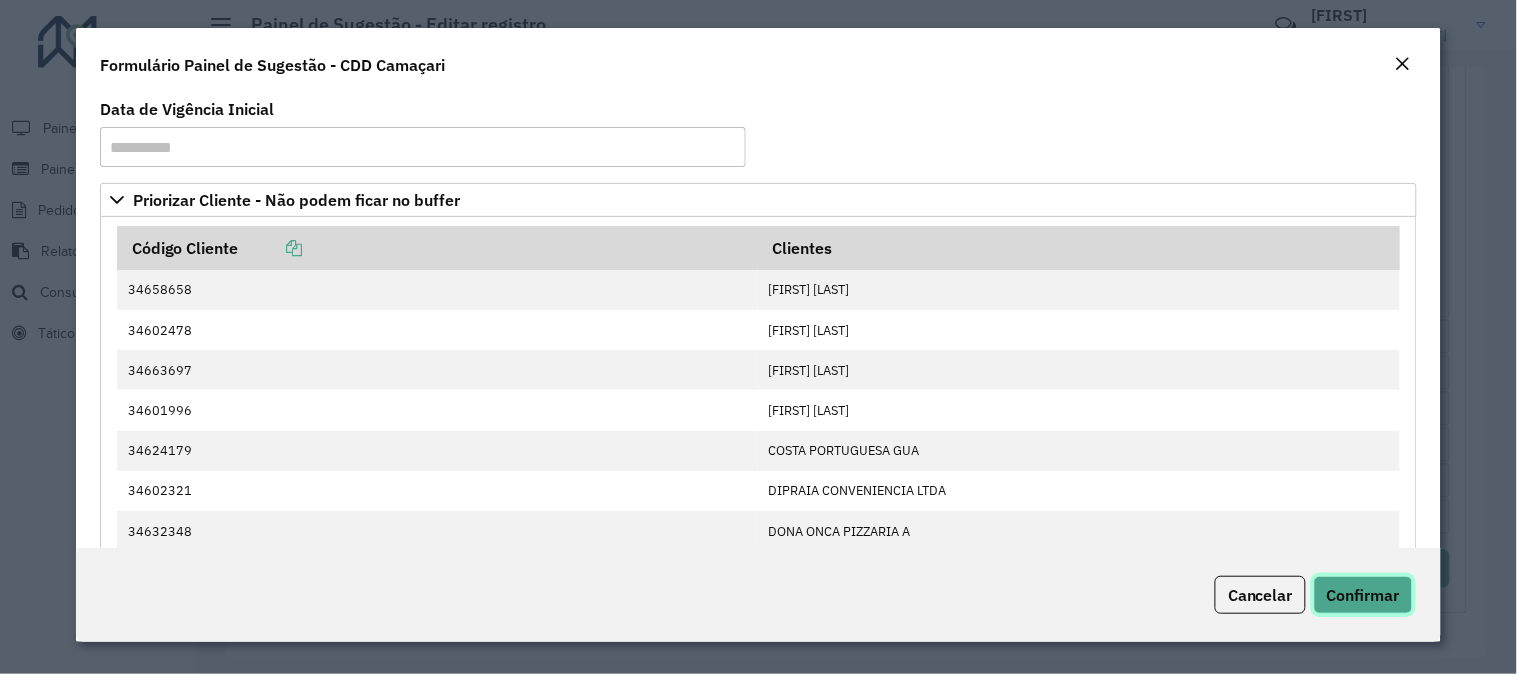 click on "Confirmar" 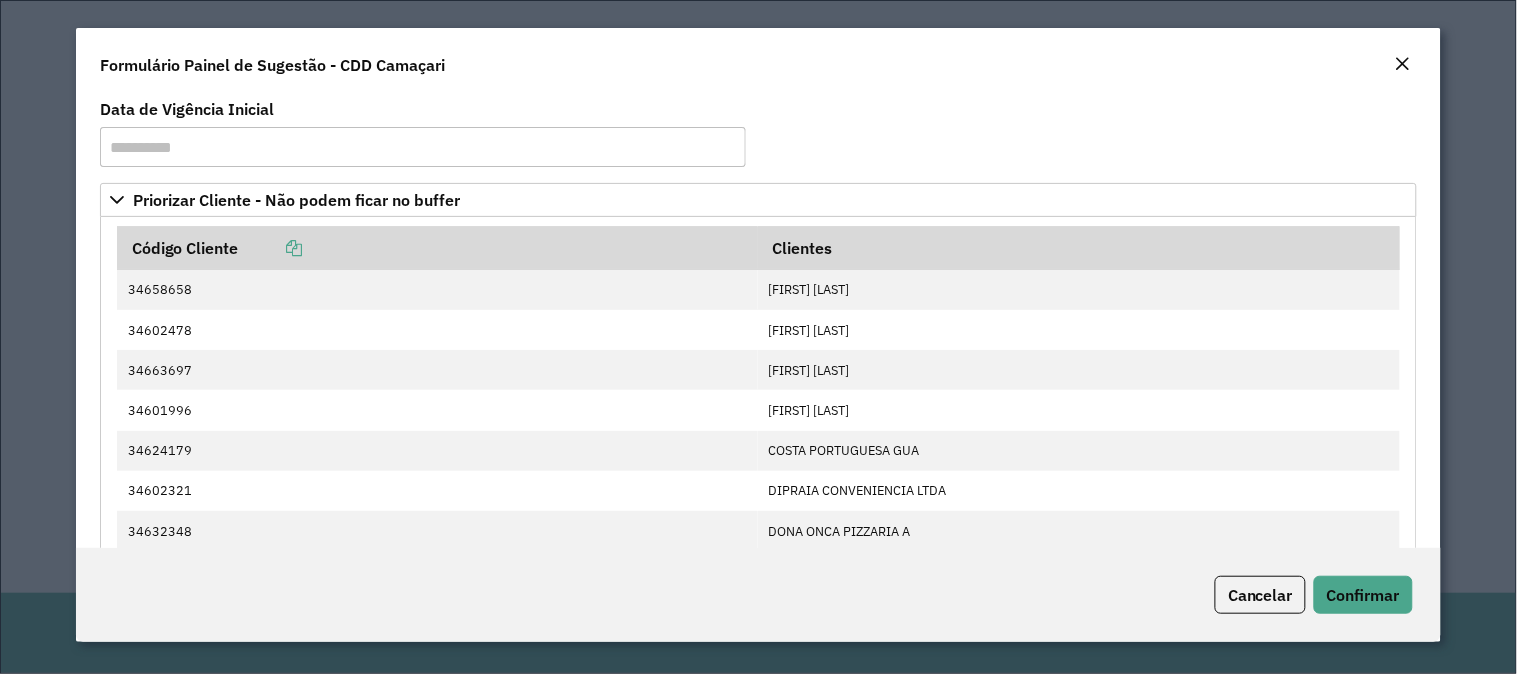 click on "Cancelar Confirmar" 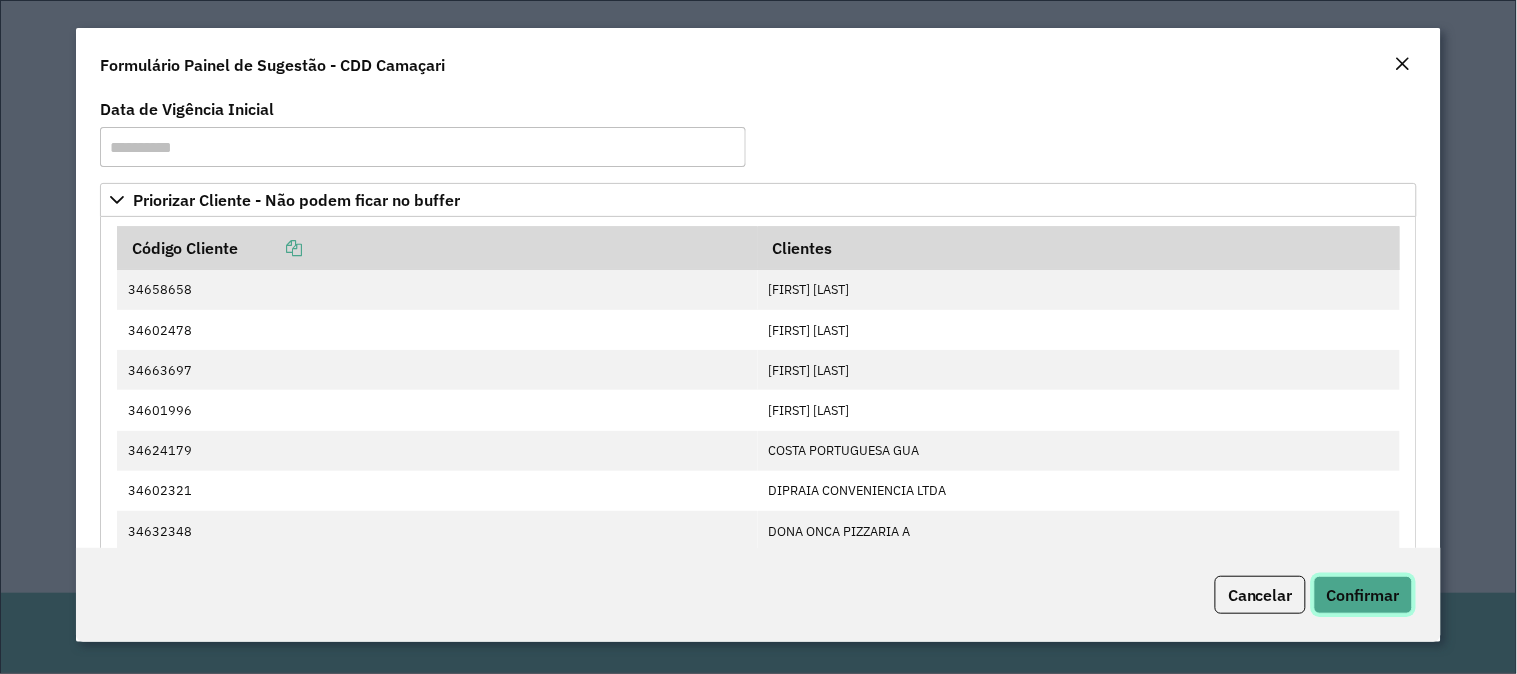 click on "Confirmar" 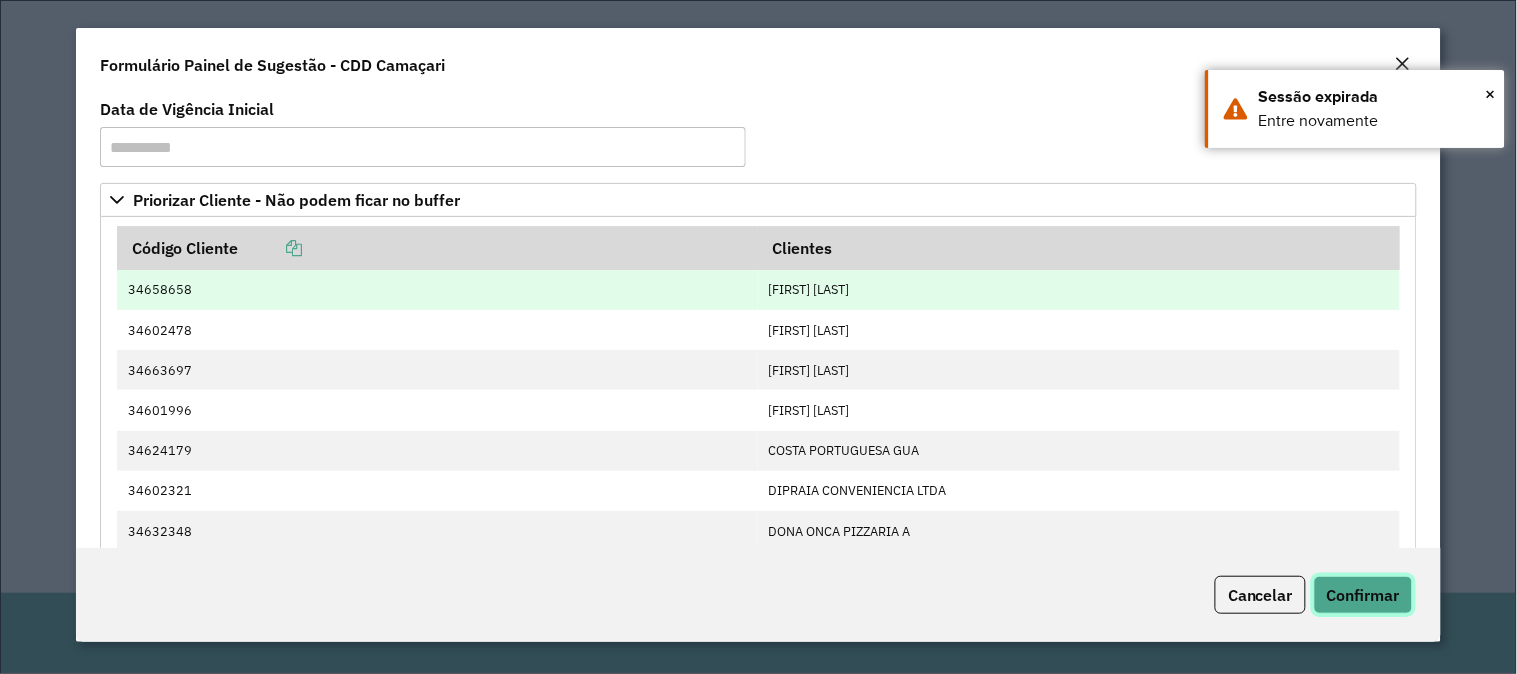 type 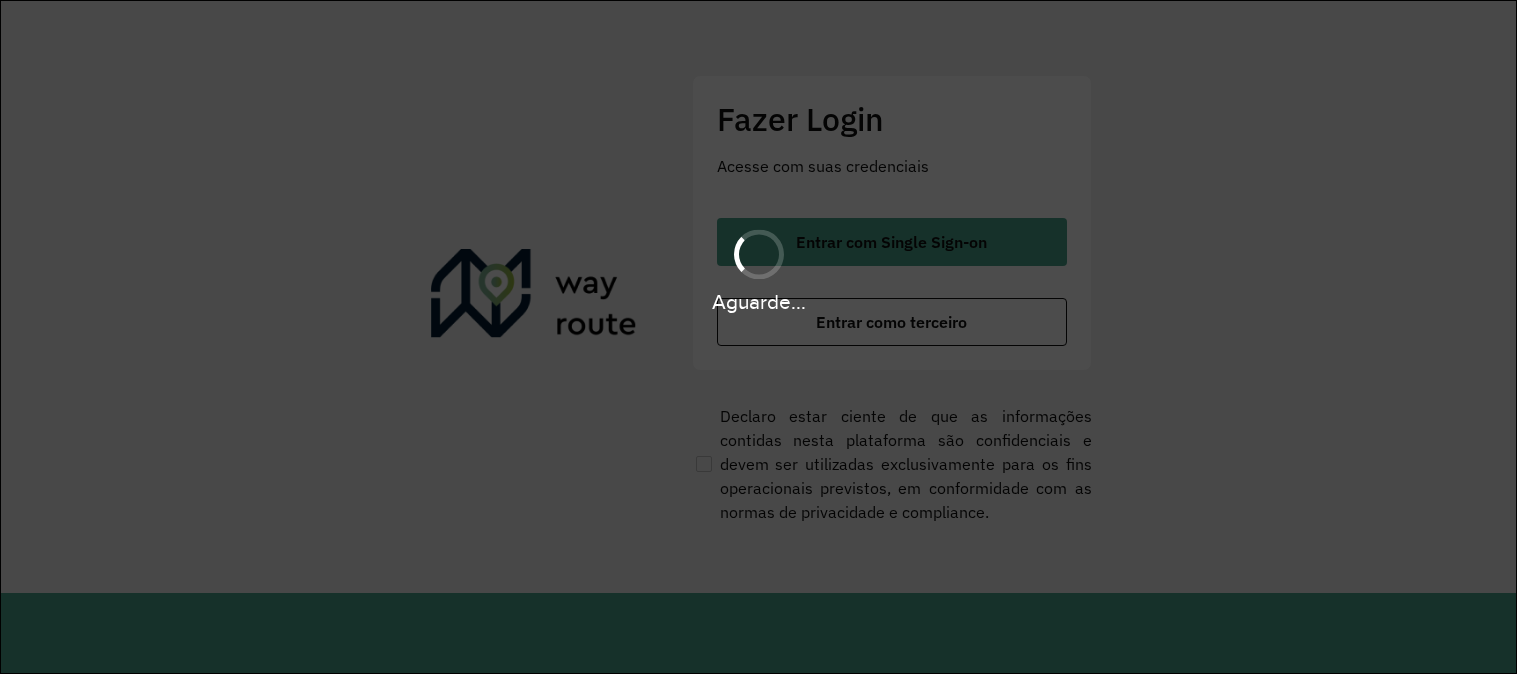 scroll, scrollTop: 0, scrollLeft: 0, axis: both 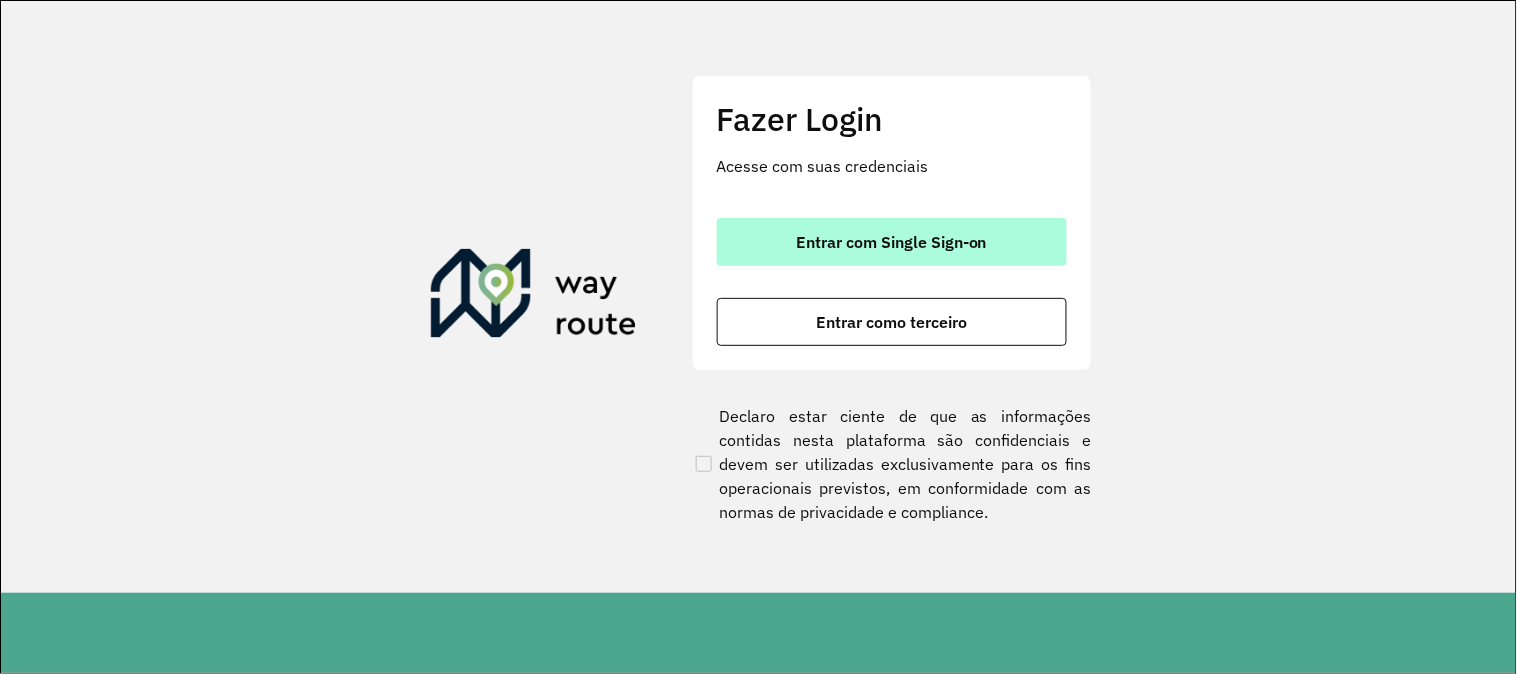 click on "Entrar com Single Sign-on" at bounding box center (891, 242) 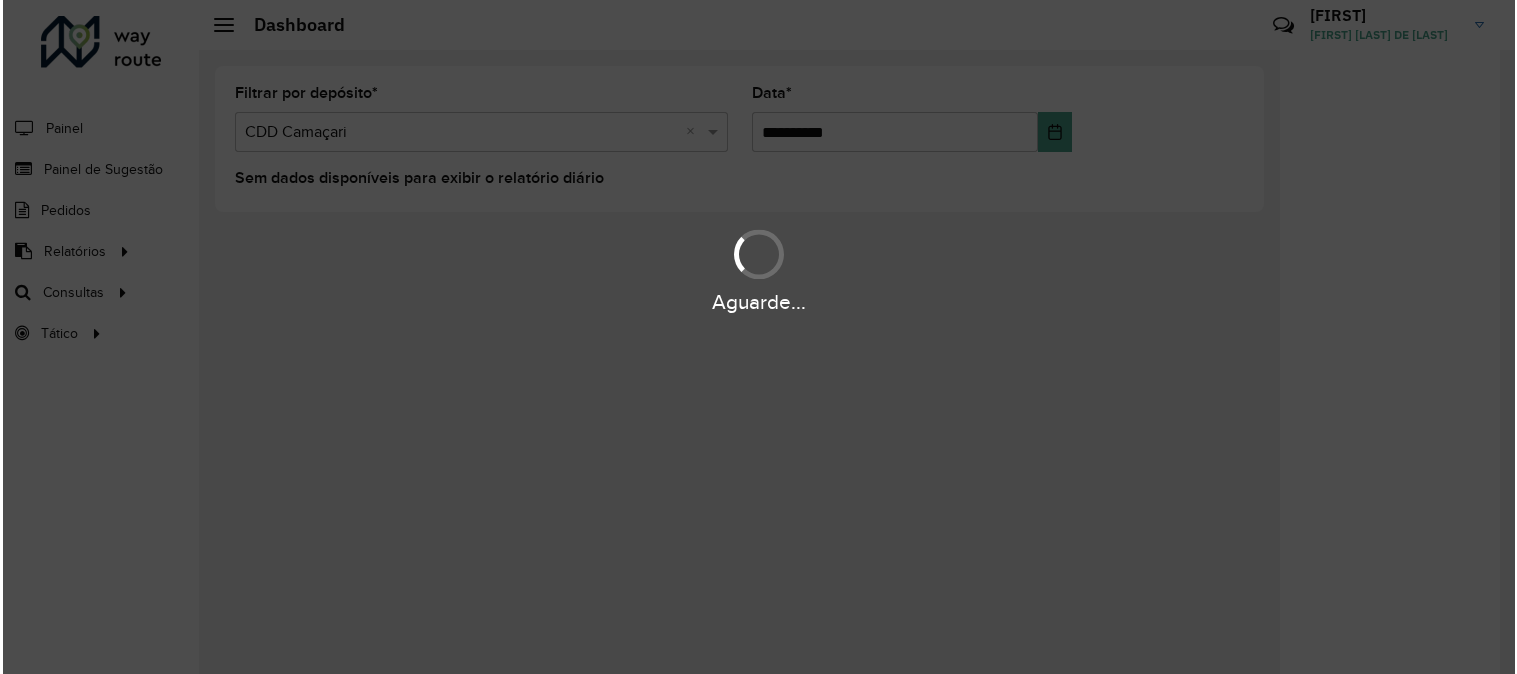 scroll, scrollTop: 0, scrollLeft: 0, axis: both 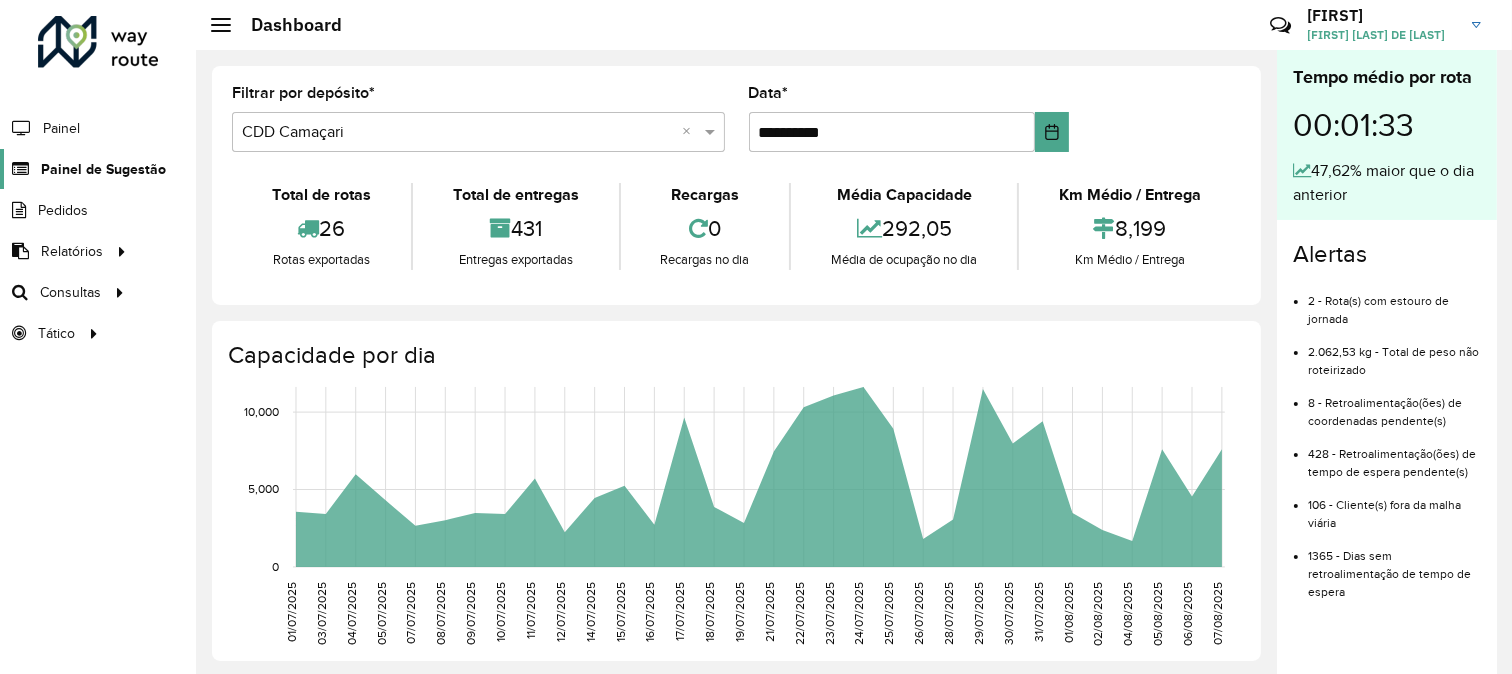 click on "Painel de Sugestão" 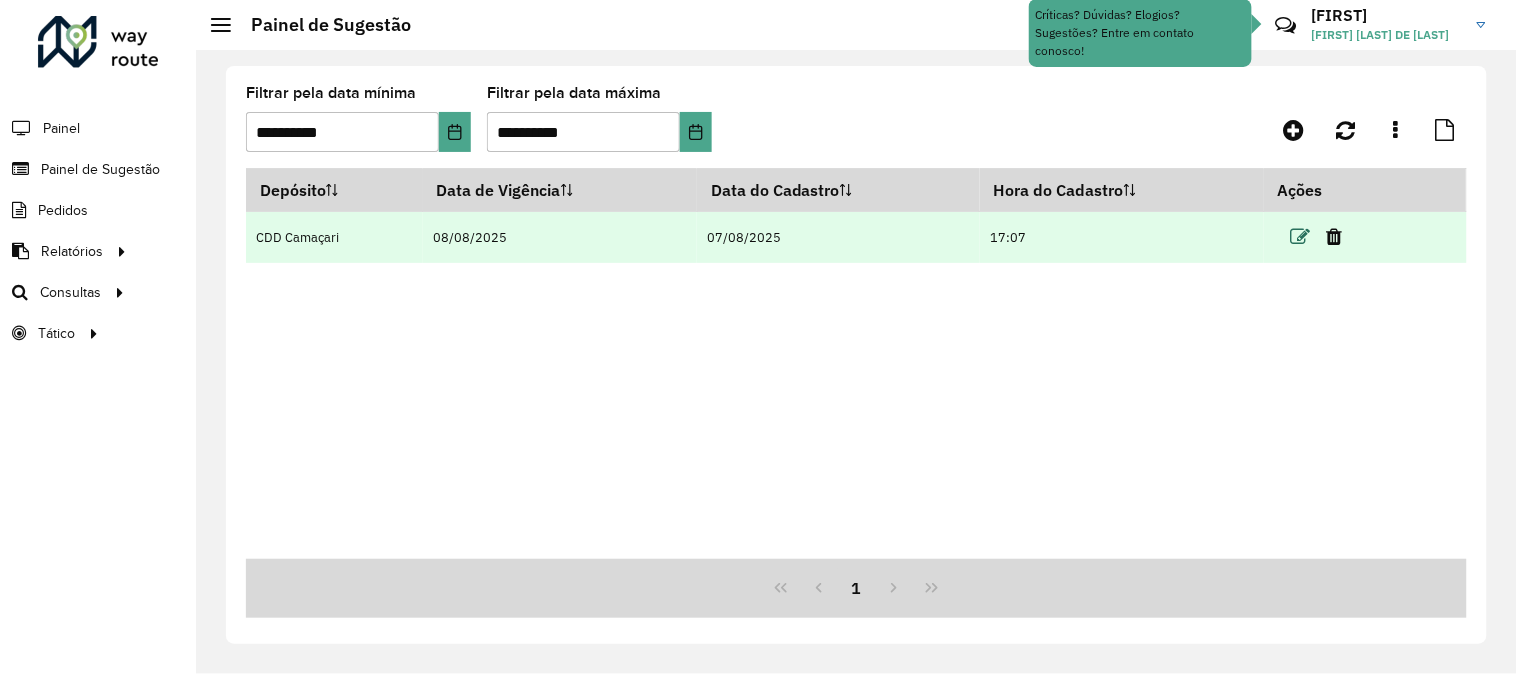 click at bounding box center (1300, 237) 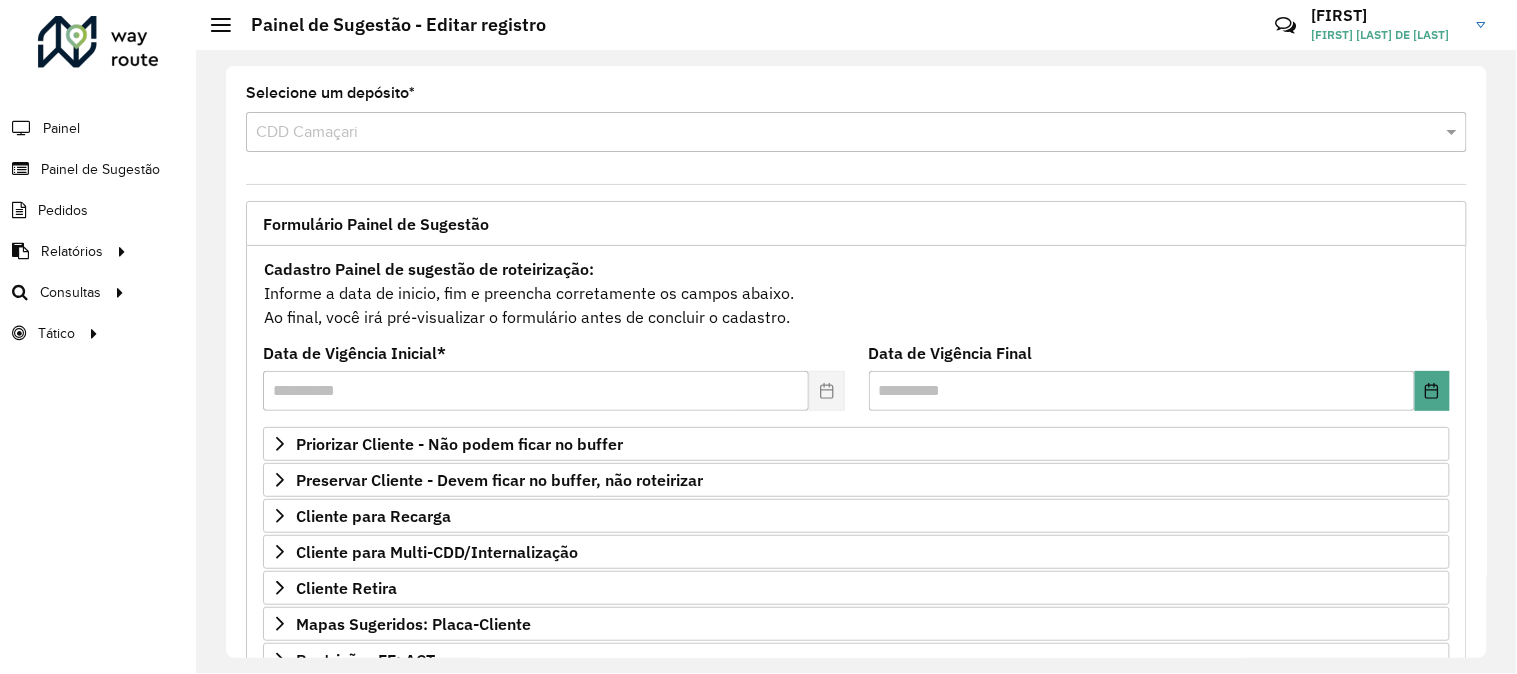 scroll, scrollTop: 222, scrollLeft: 0, axis: vertical 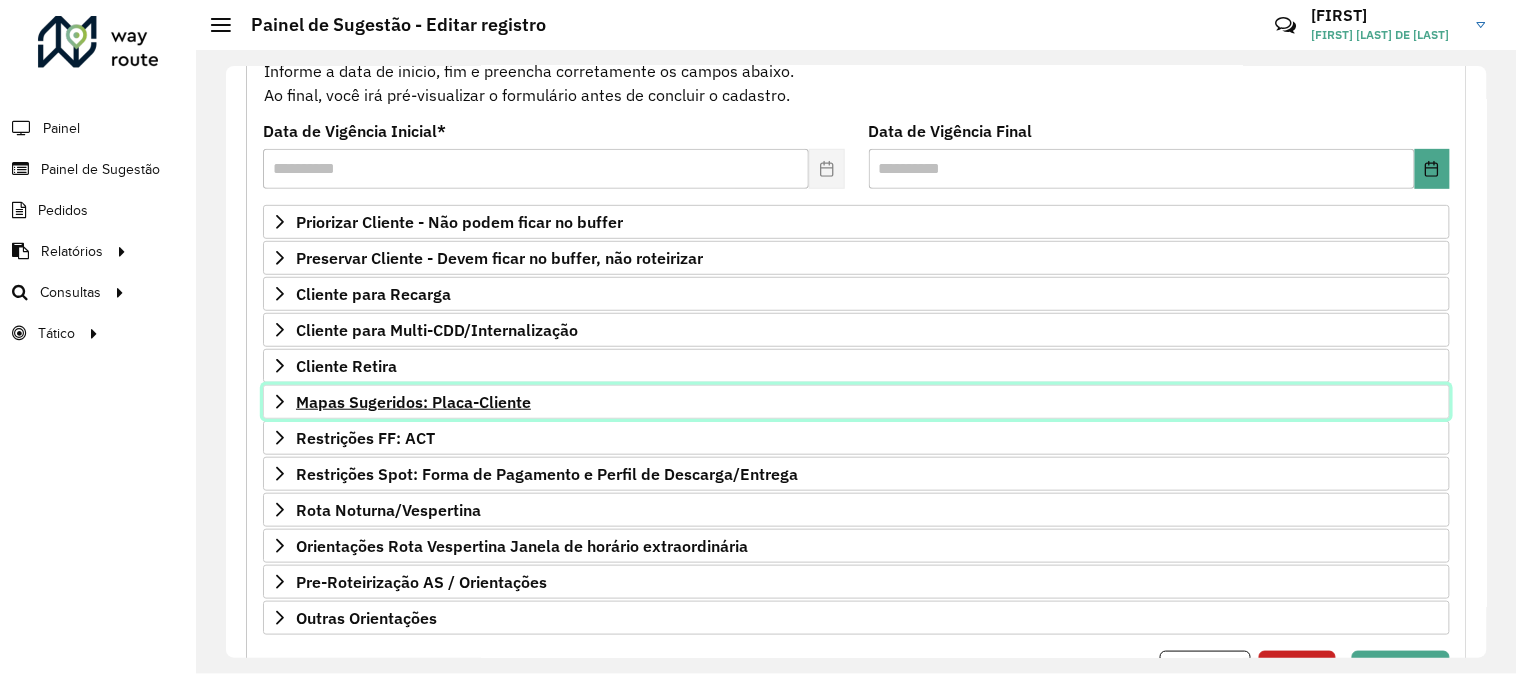 click on "Mapas Sugeridos: Placa-Cliente" at bounding box center [413, 402] 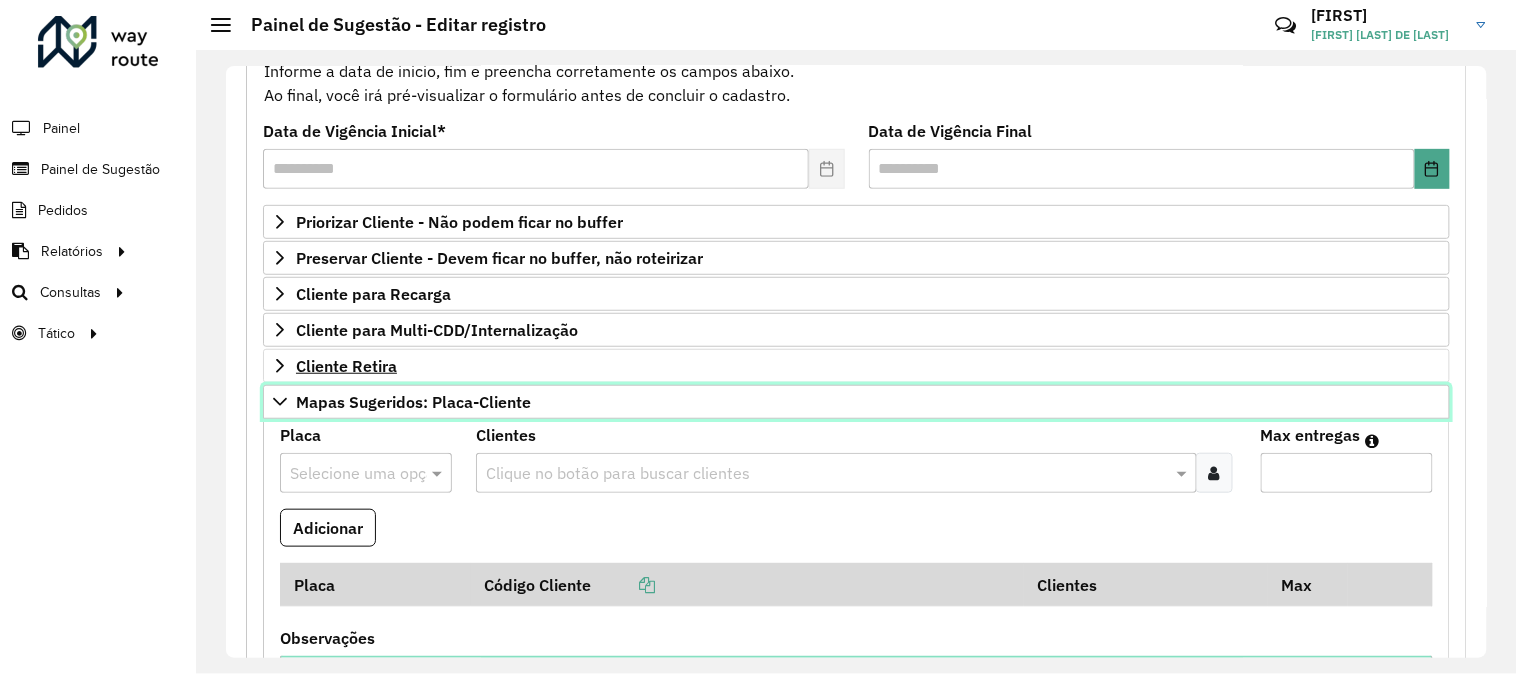 scroll, scrollTop: 333, scrollLeft: 0, axis: vertical 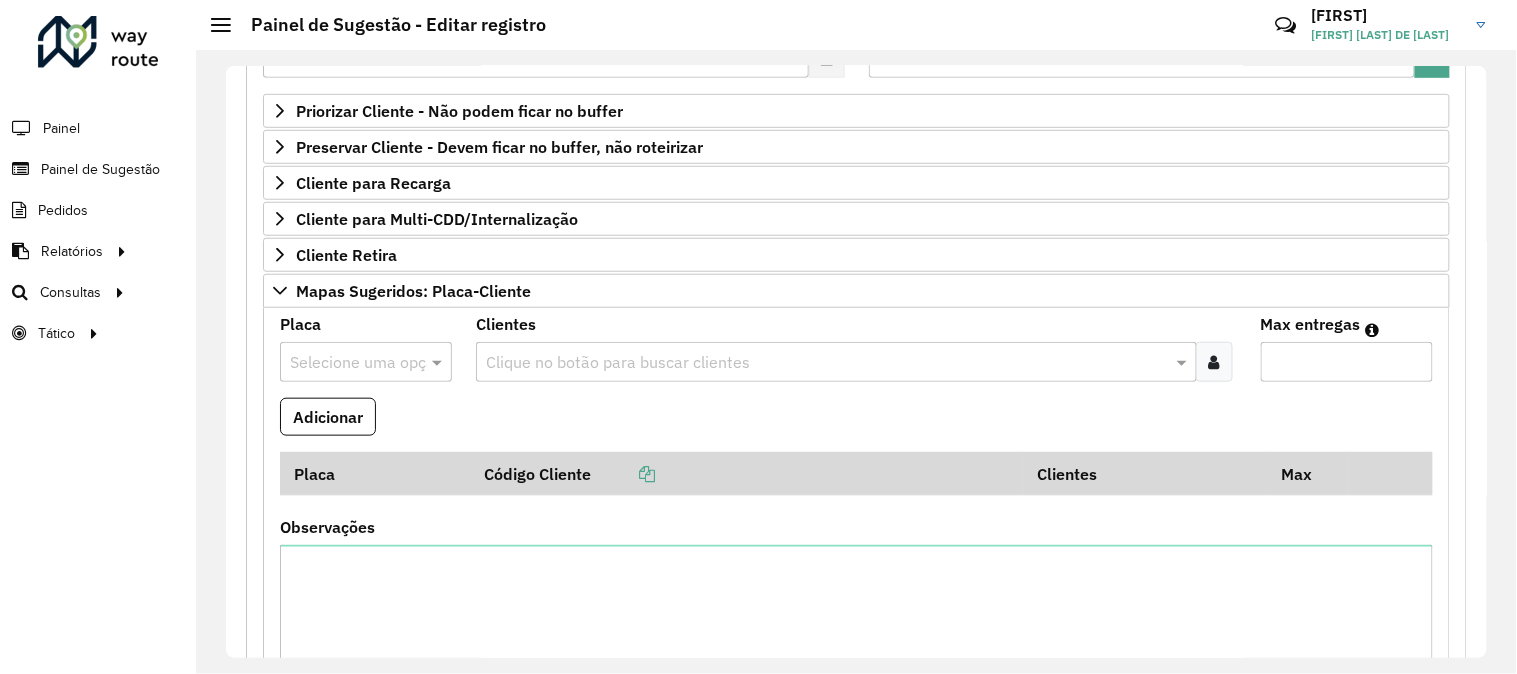 click at bounding box center [346, 363] 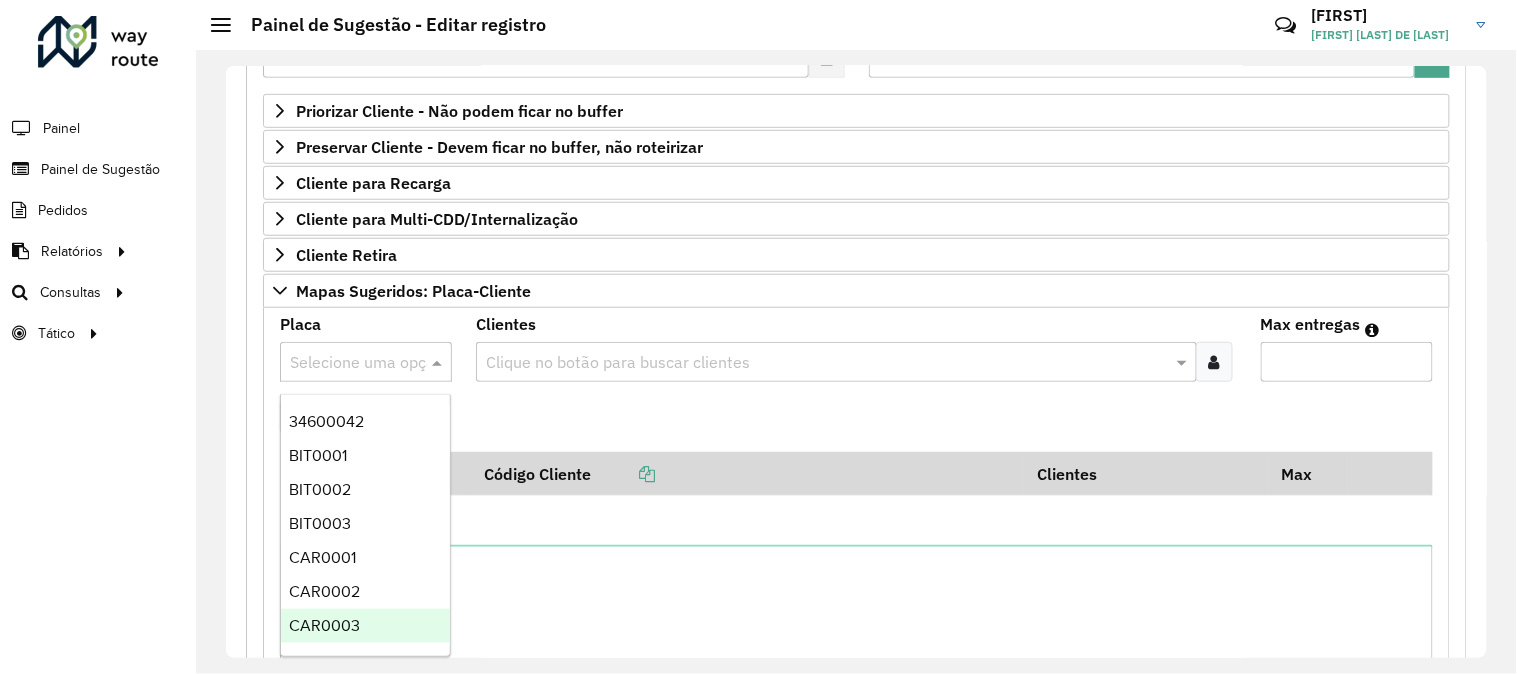 paste on "*****" 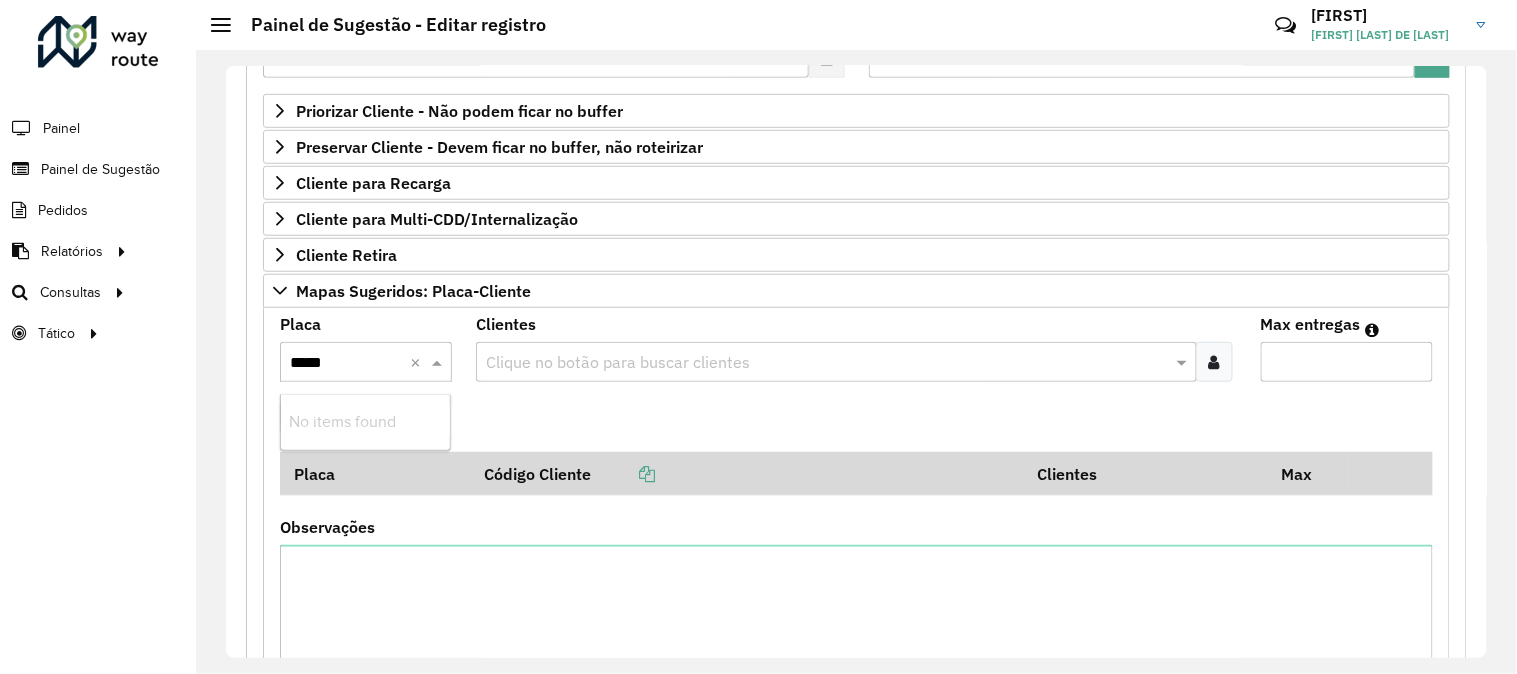 drag, startPoint x: 378, startPoint y: 366, endPoint x: 214, endPoint y: 354, distance: 164.43843 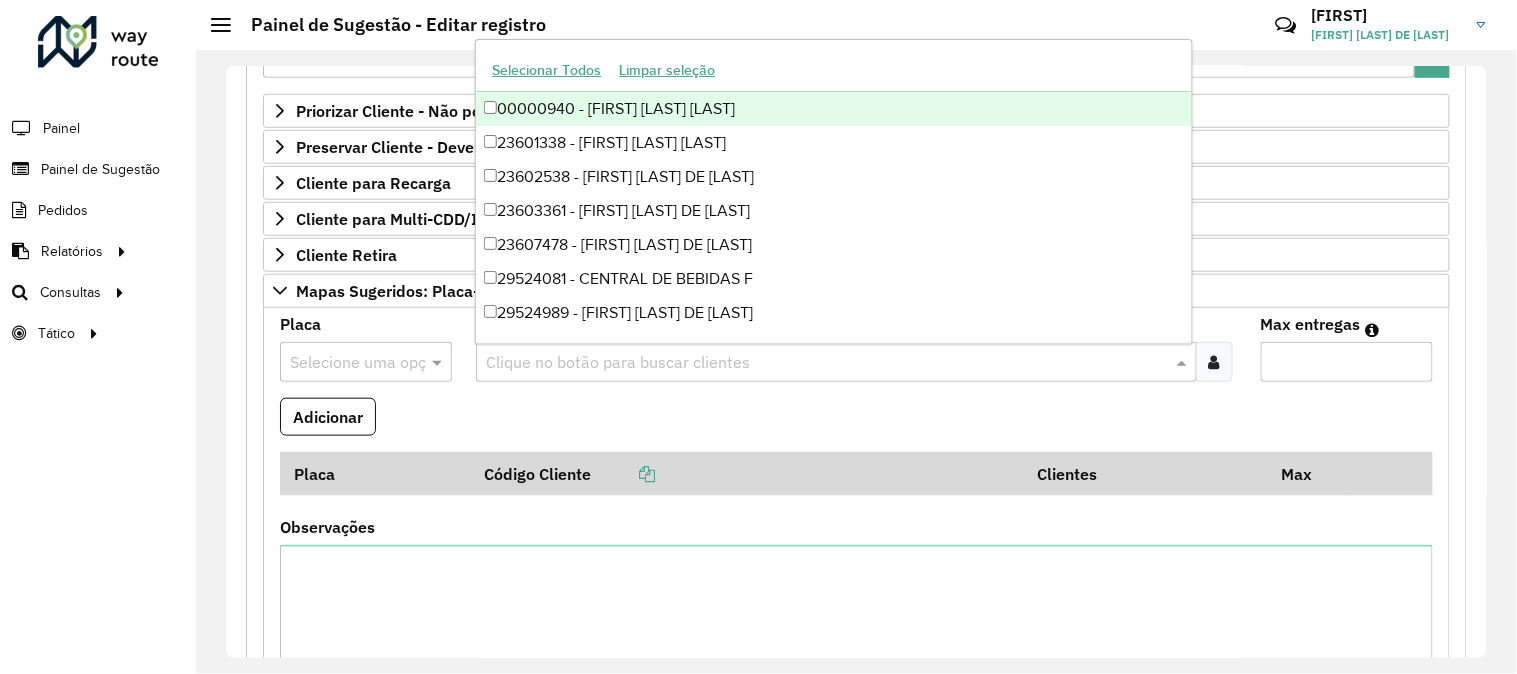 click at bounding box center (826, 363) 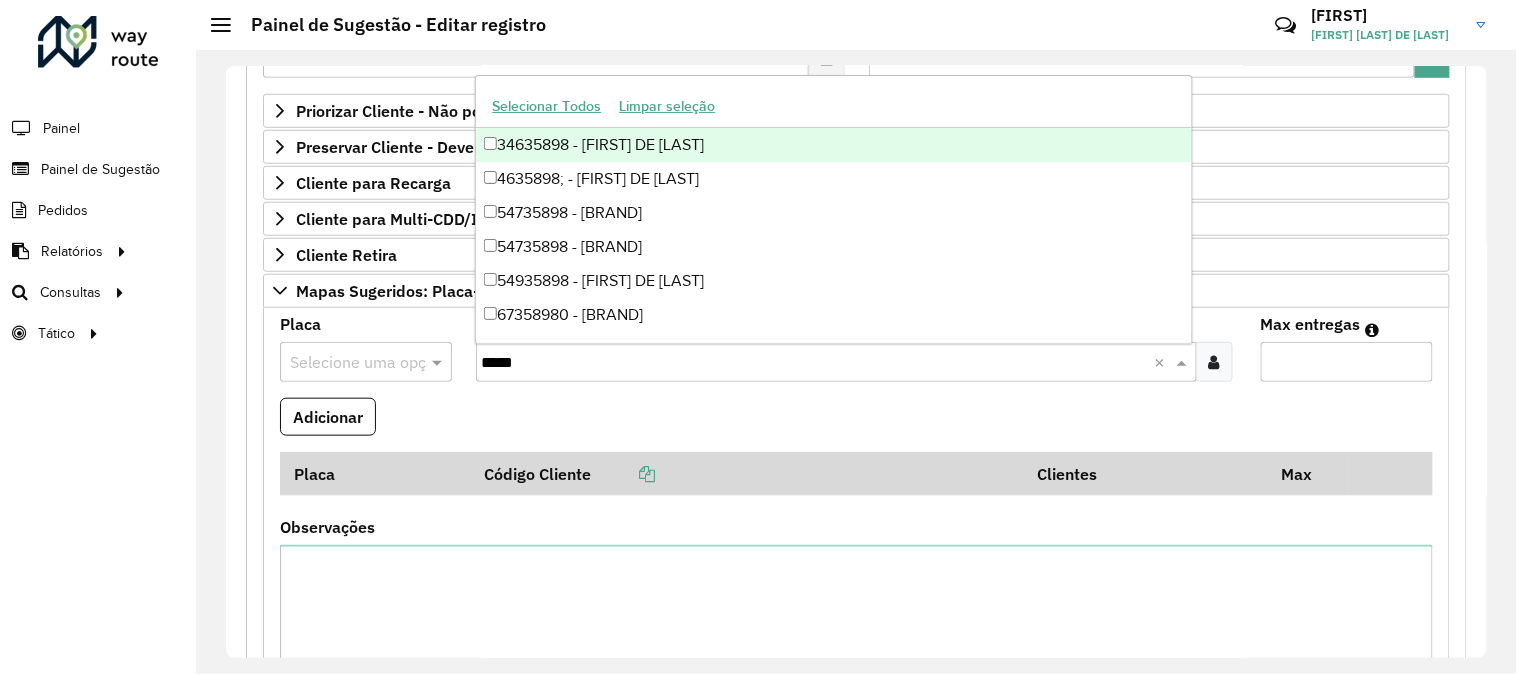 click on "34635898 - [FIRST] DE [LAST]" at bounding box center [833, 145] 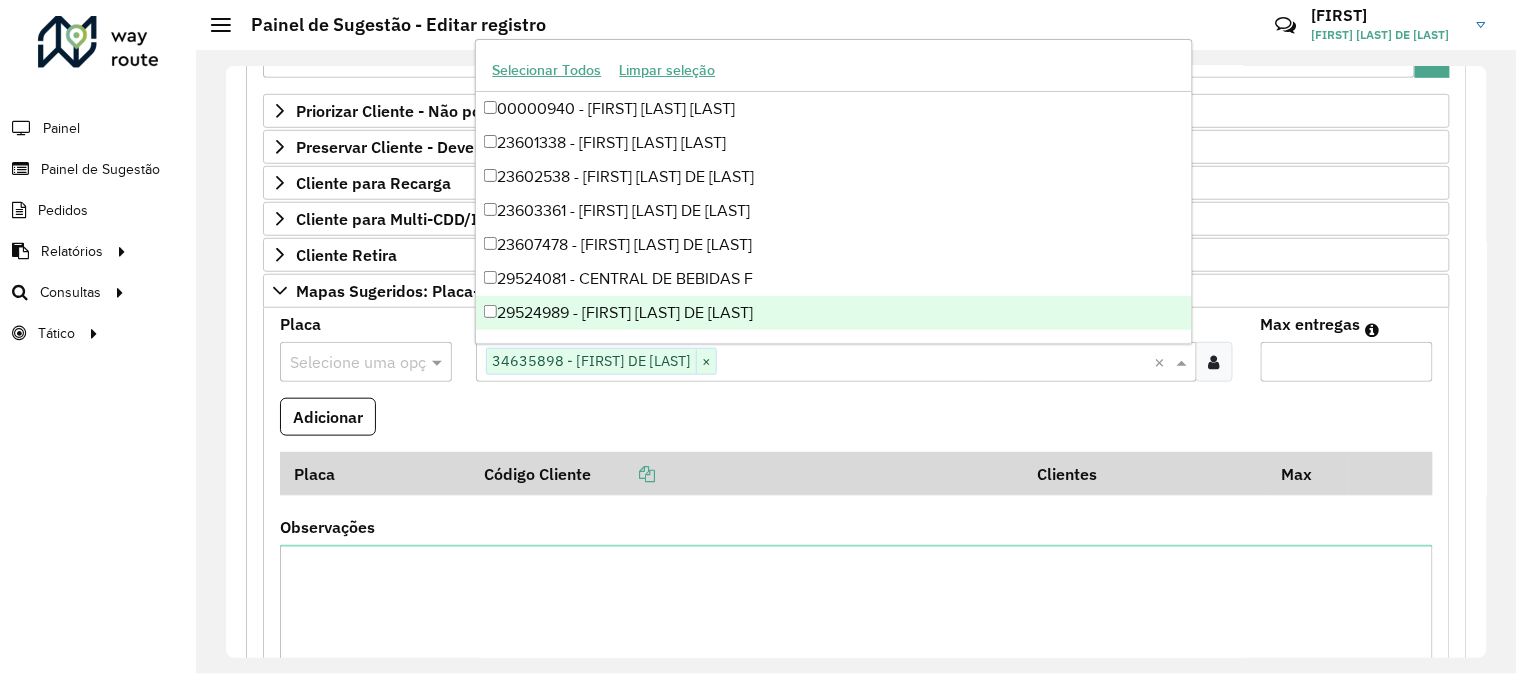 click at bounding box center [346, 363] 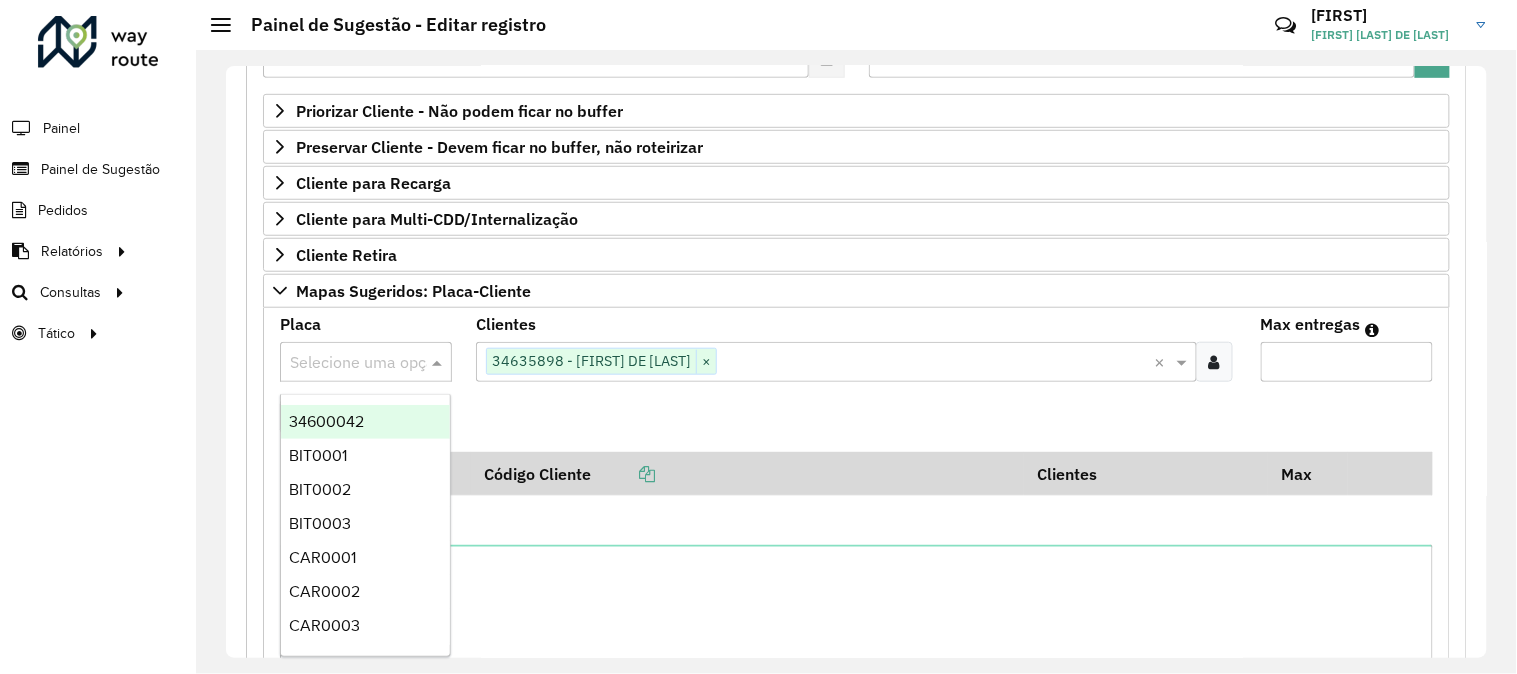 paste on "*******" 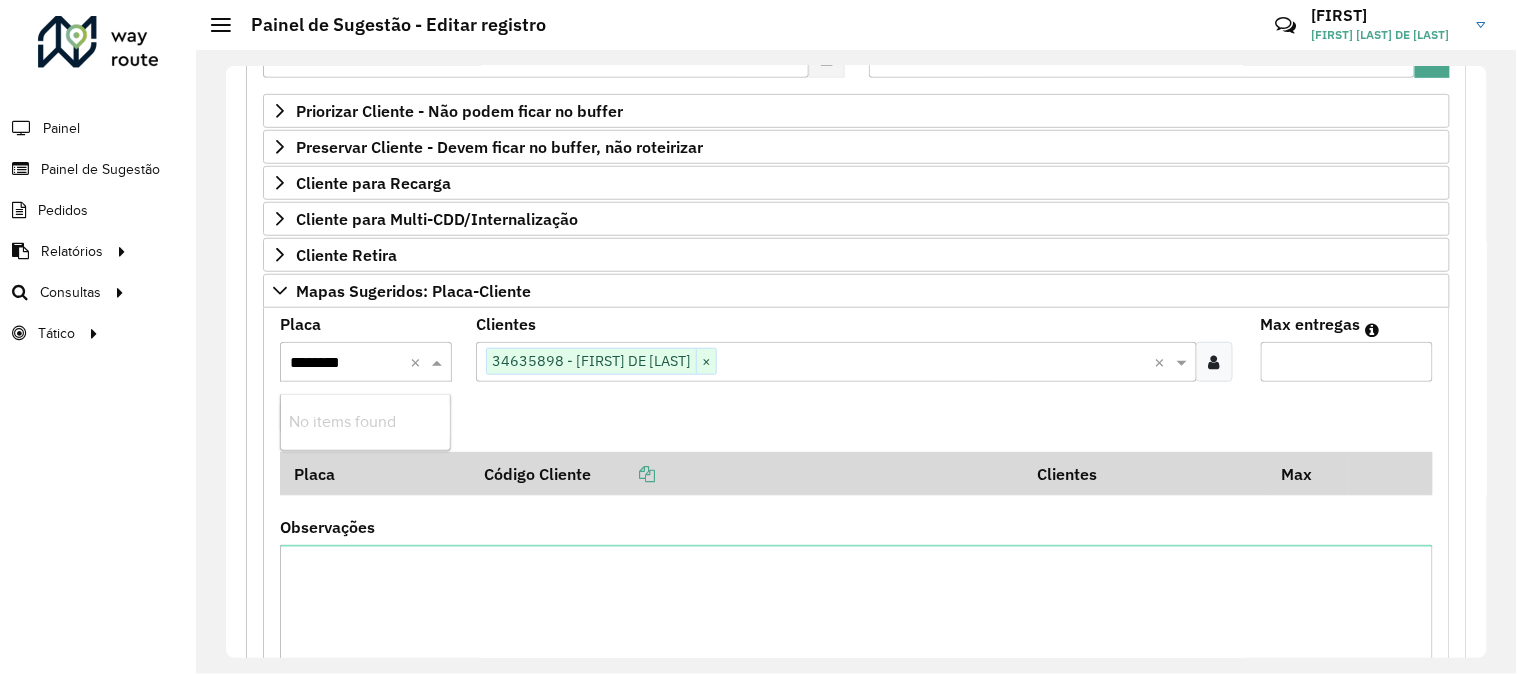 type on "*******" 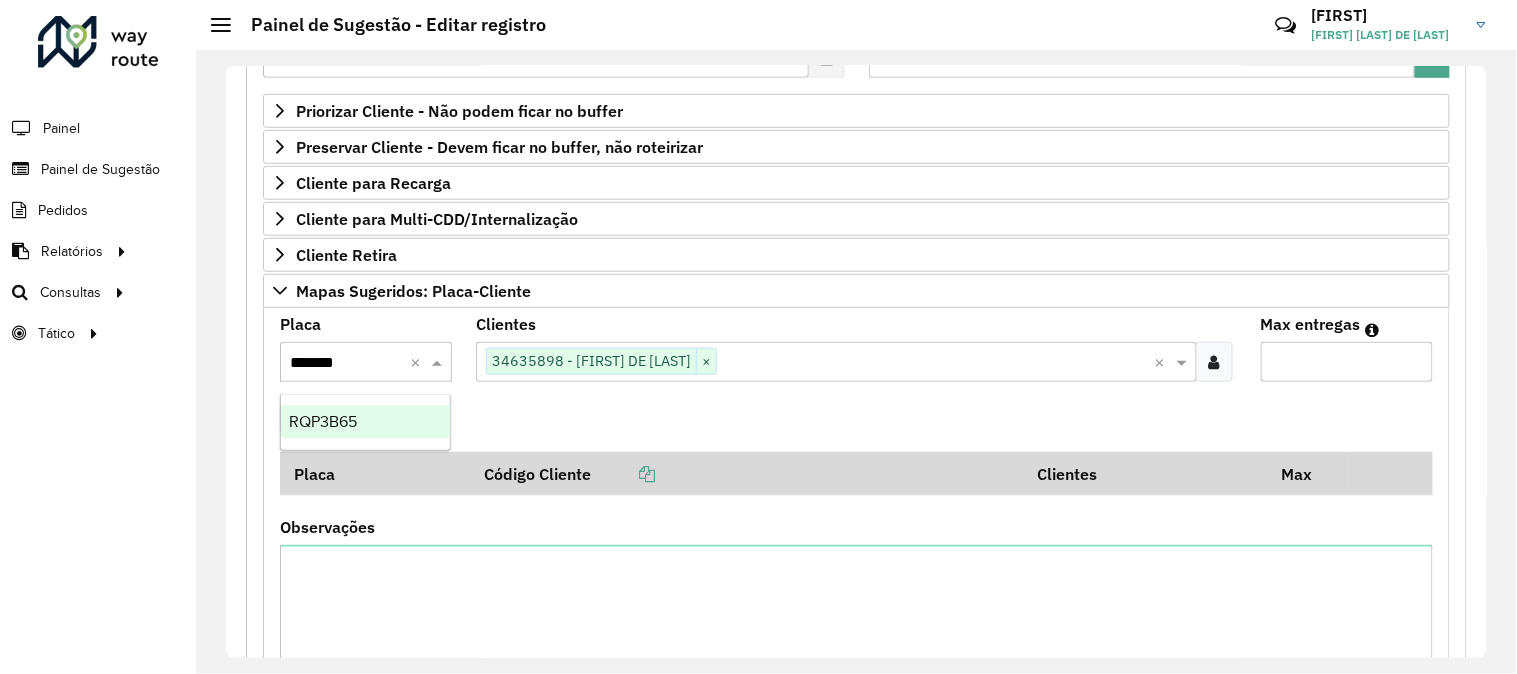 click on "RQP3B65" at bounding box center [365, 422] 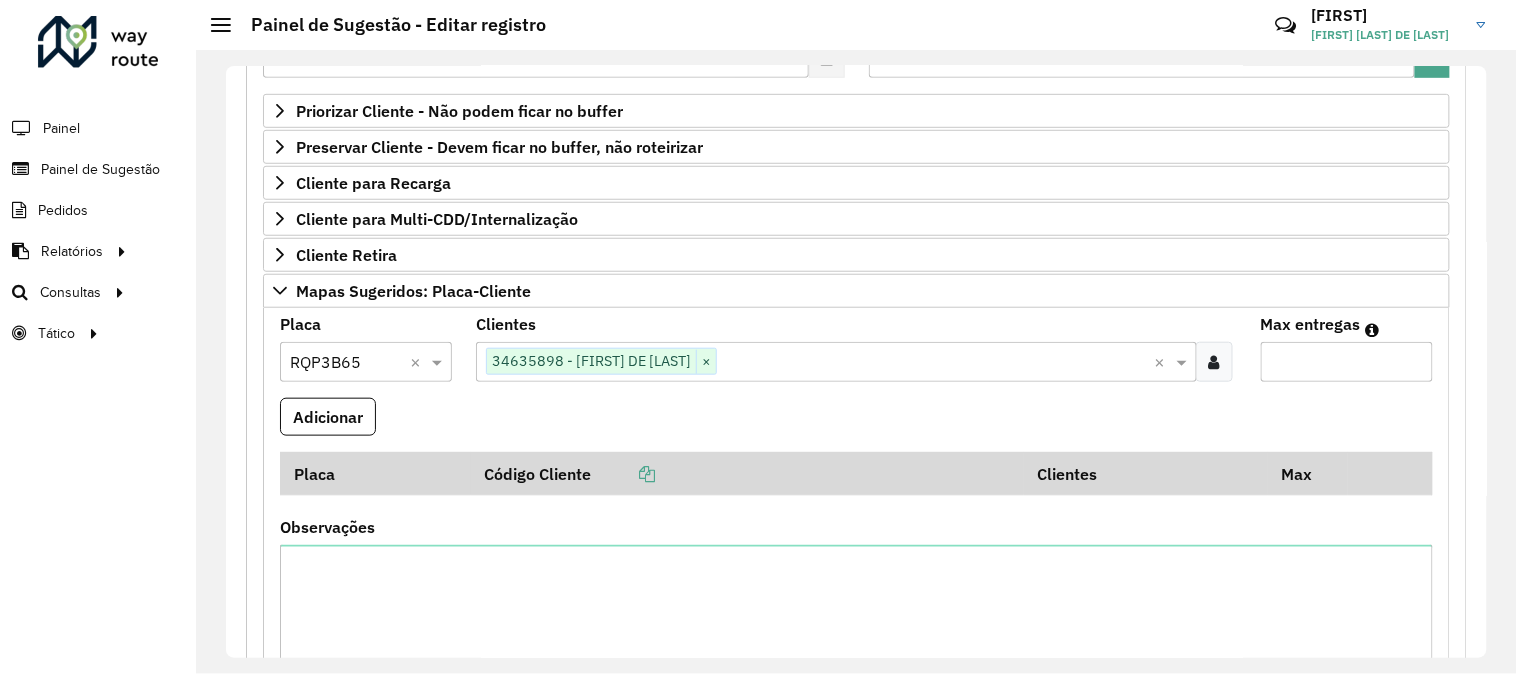 click on "Max entregas" at bounding box center [1347, 362] 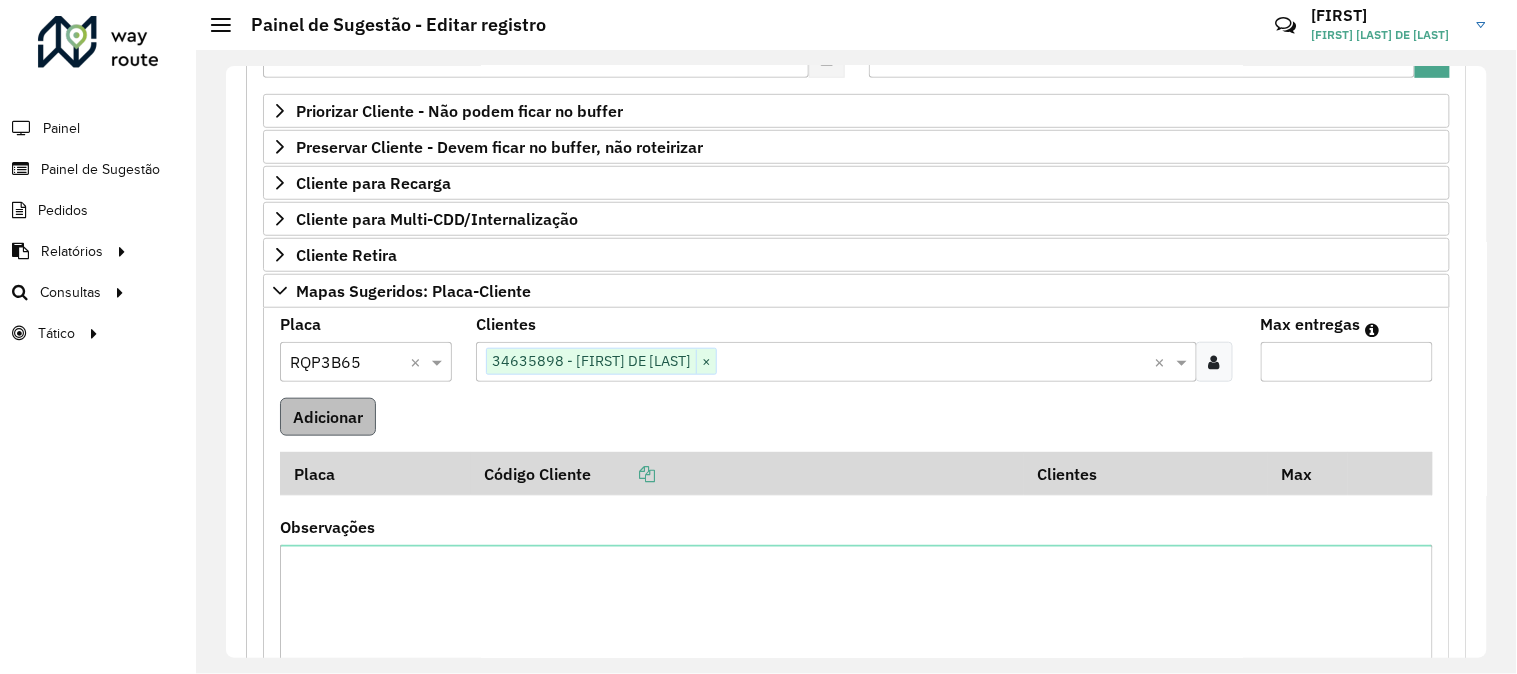 type on "*" 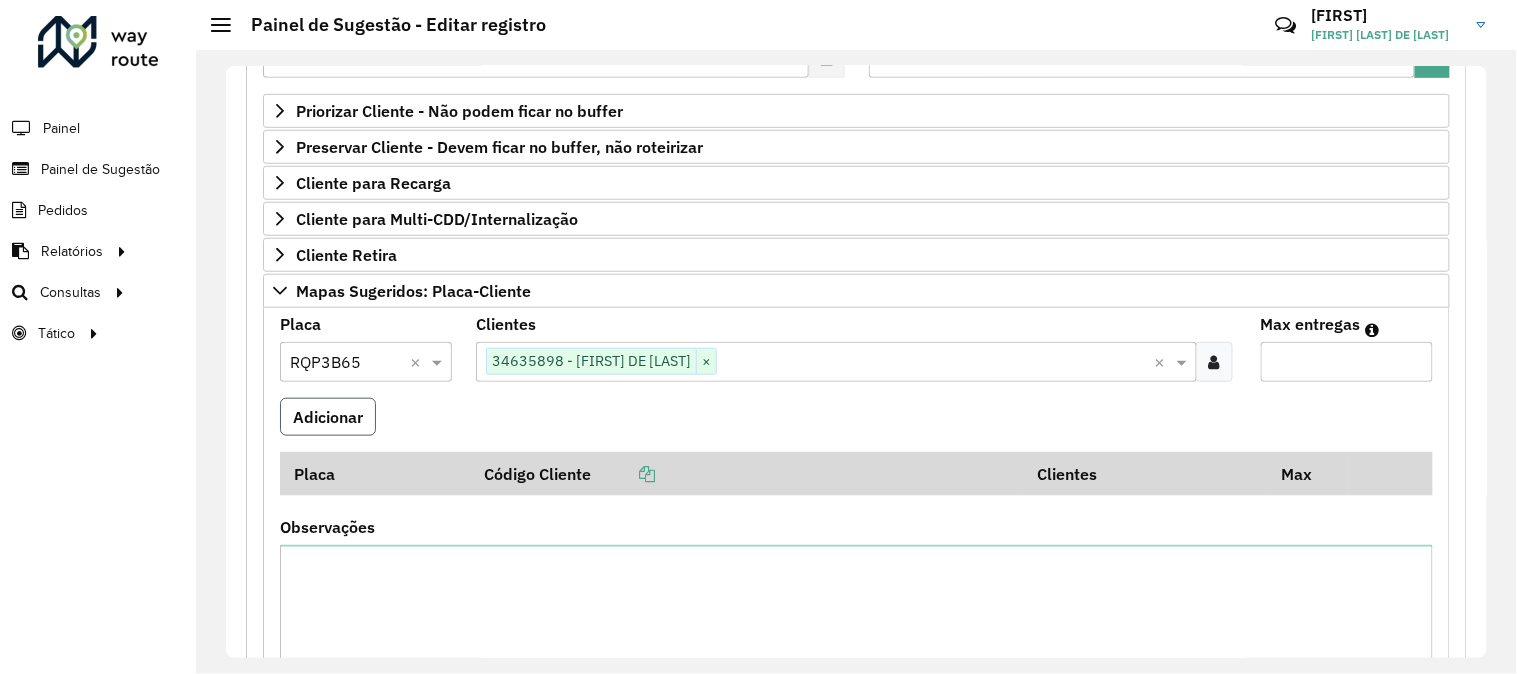 click on "Adicionar" at bounding box center [328, 417] 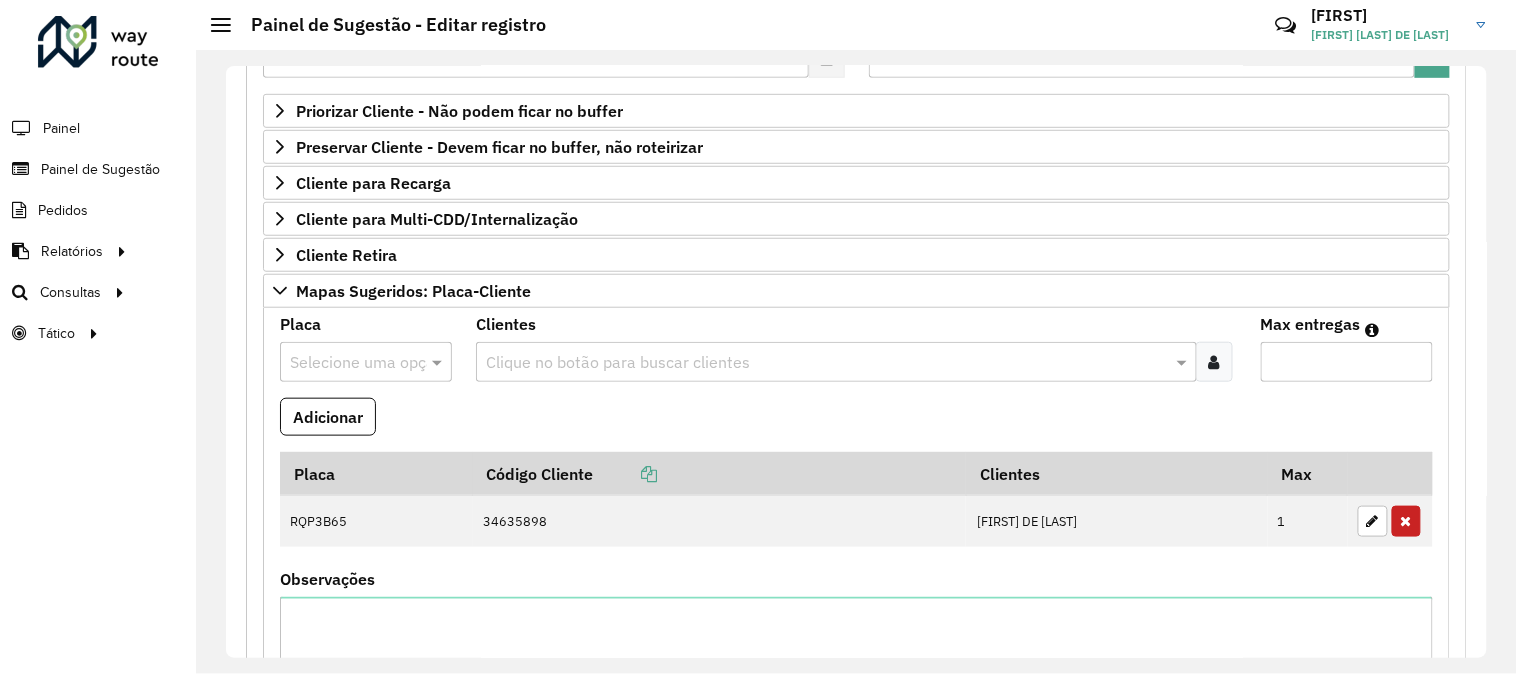 type 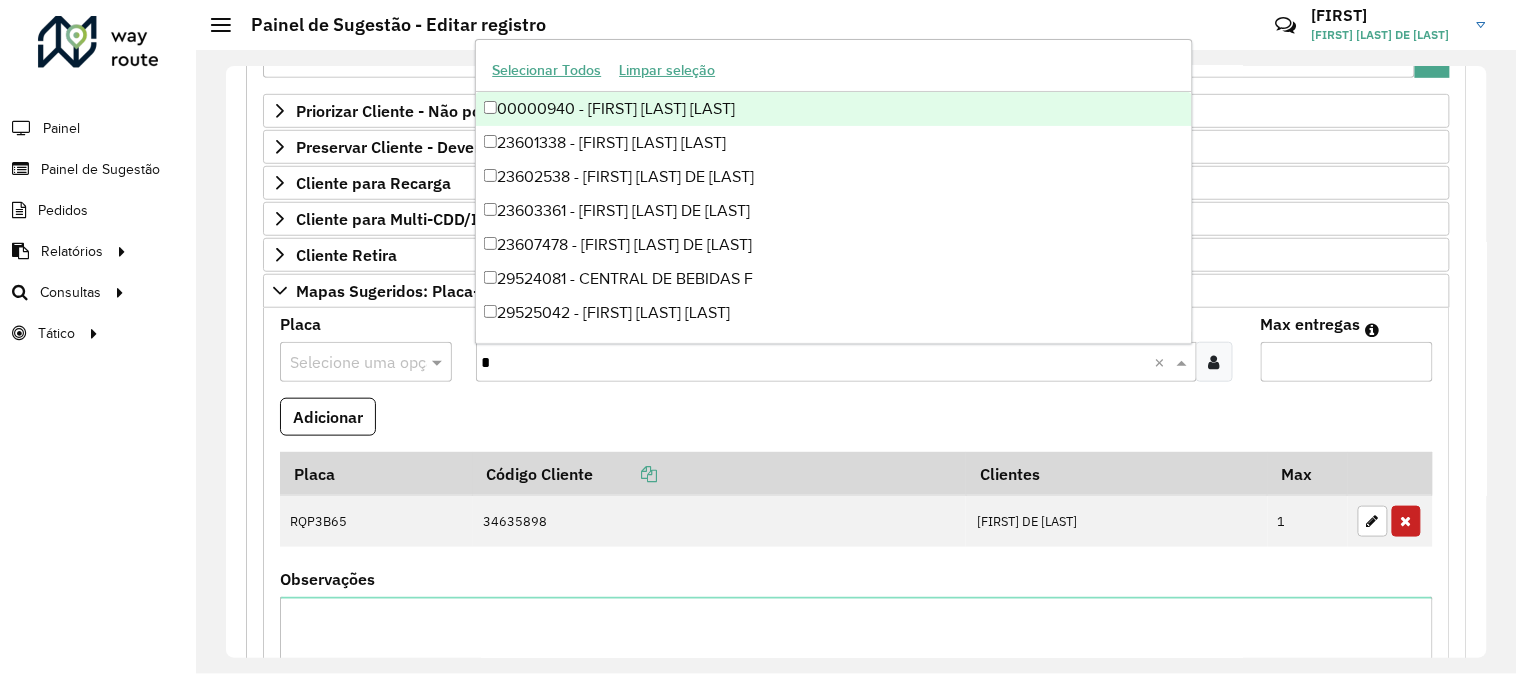 paste on "****" 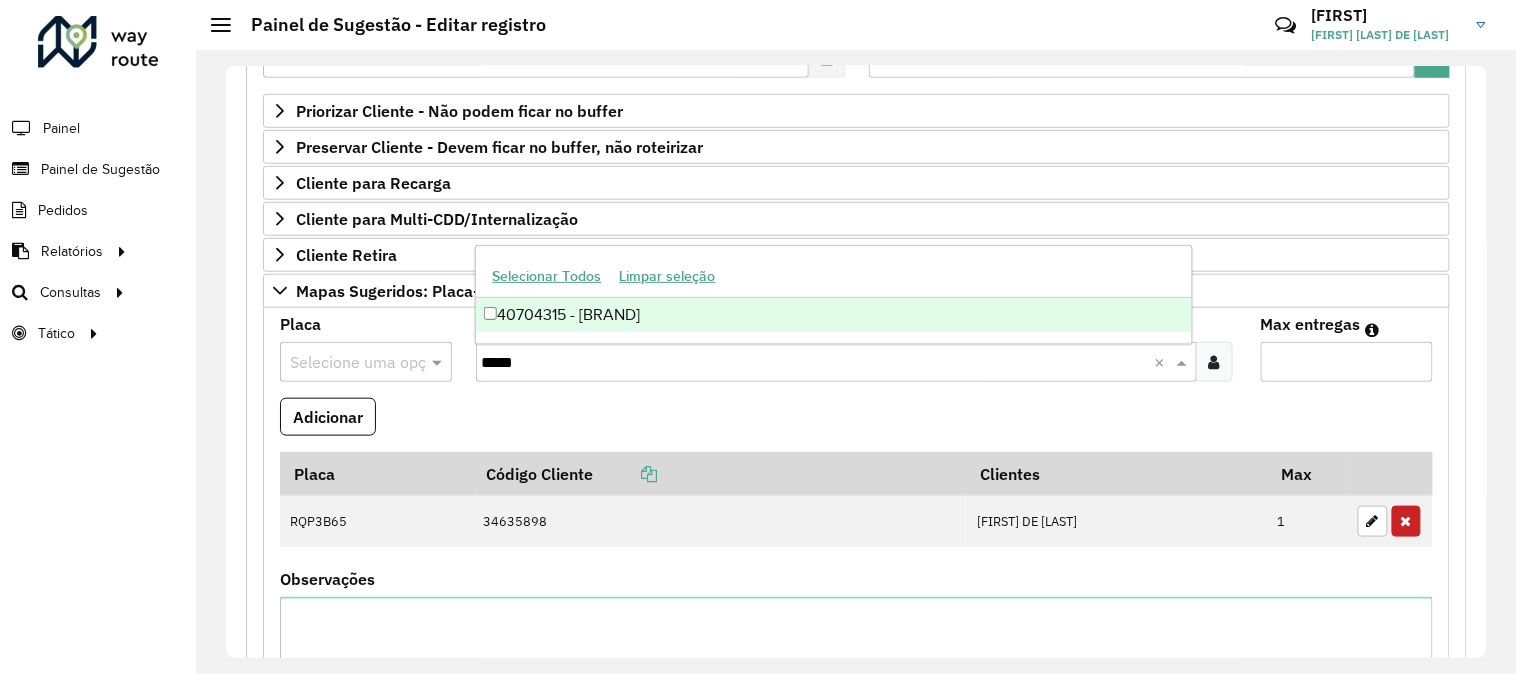 click on "40704315 - [BRAND]" at bounding box center [833, 315] 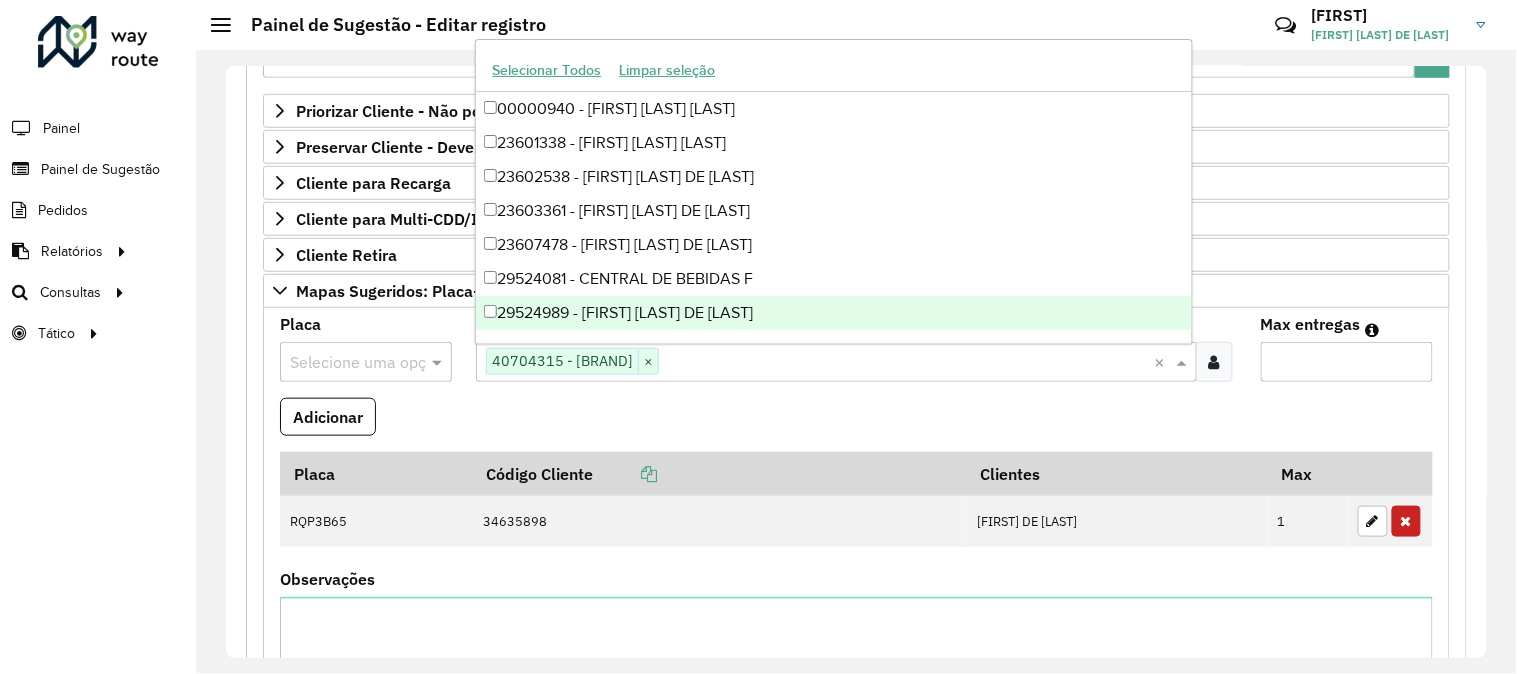 click on "Max entregas" at bounding box center [1347, 362] 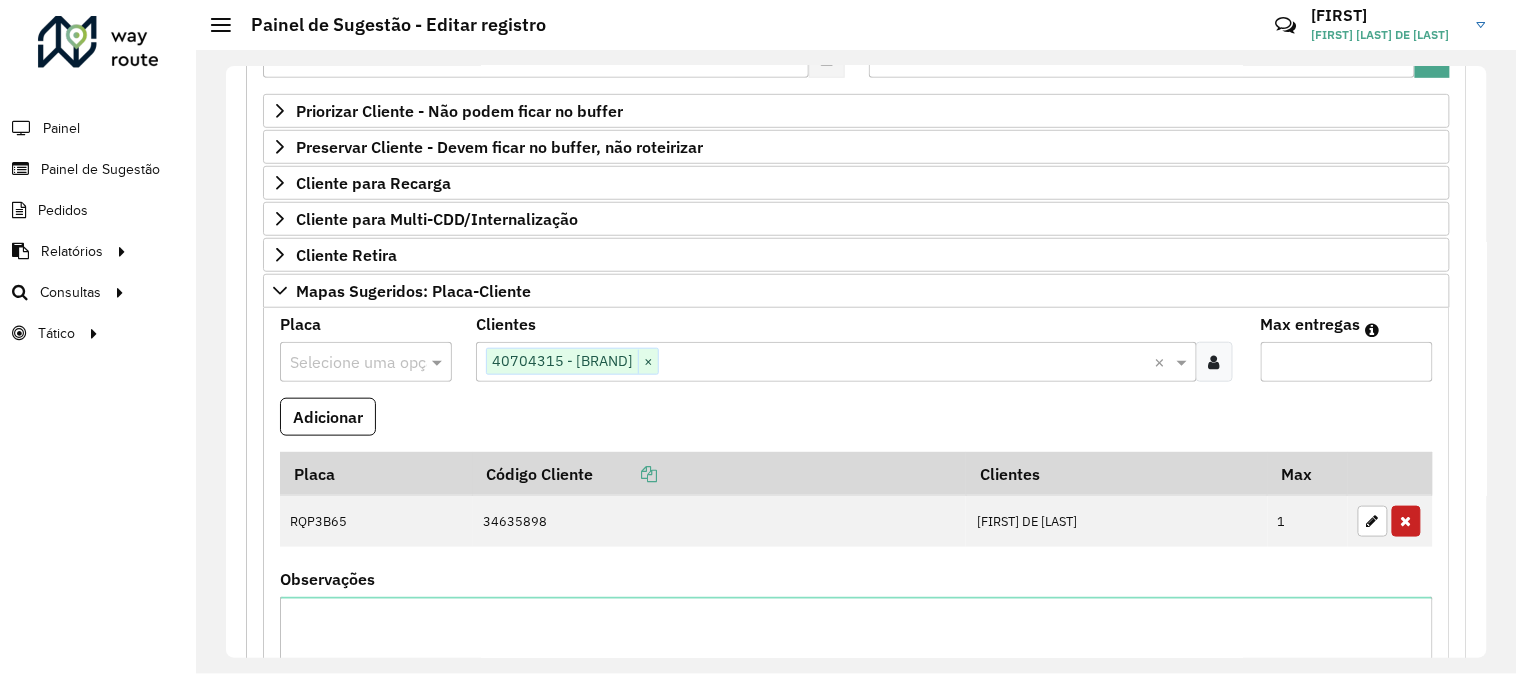 type on "*" 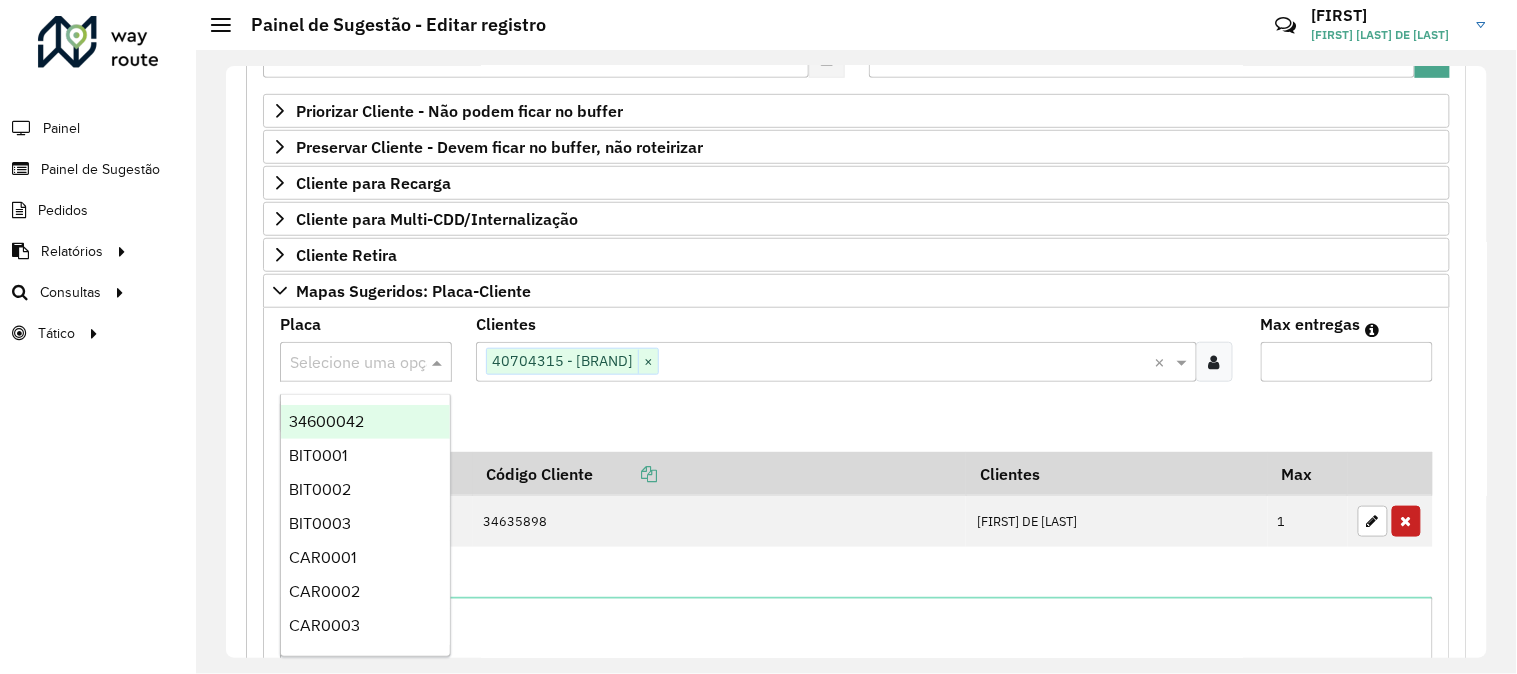 paste on "*******" 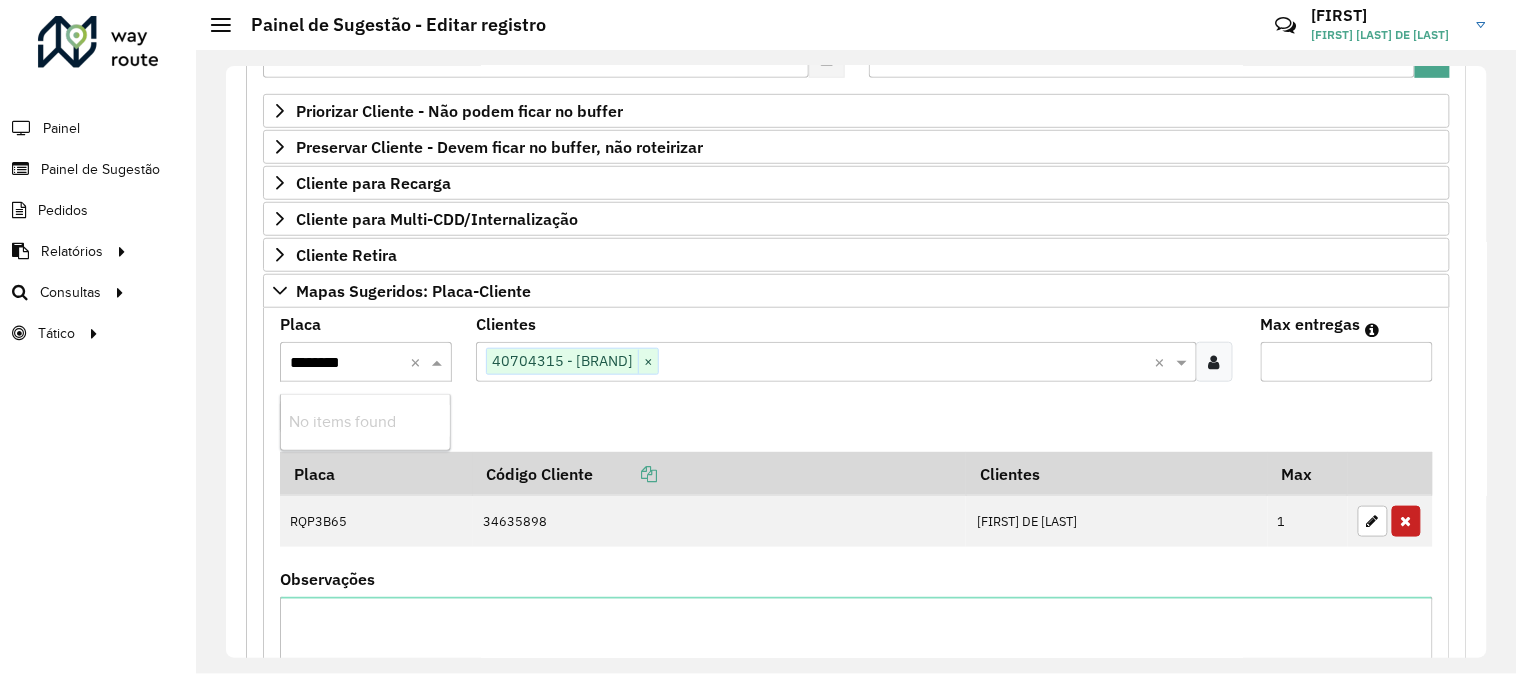 type on "*******" 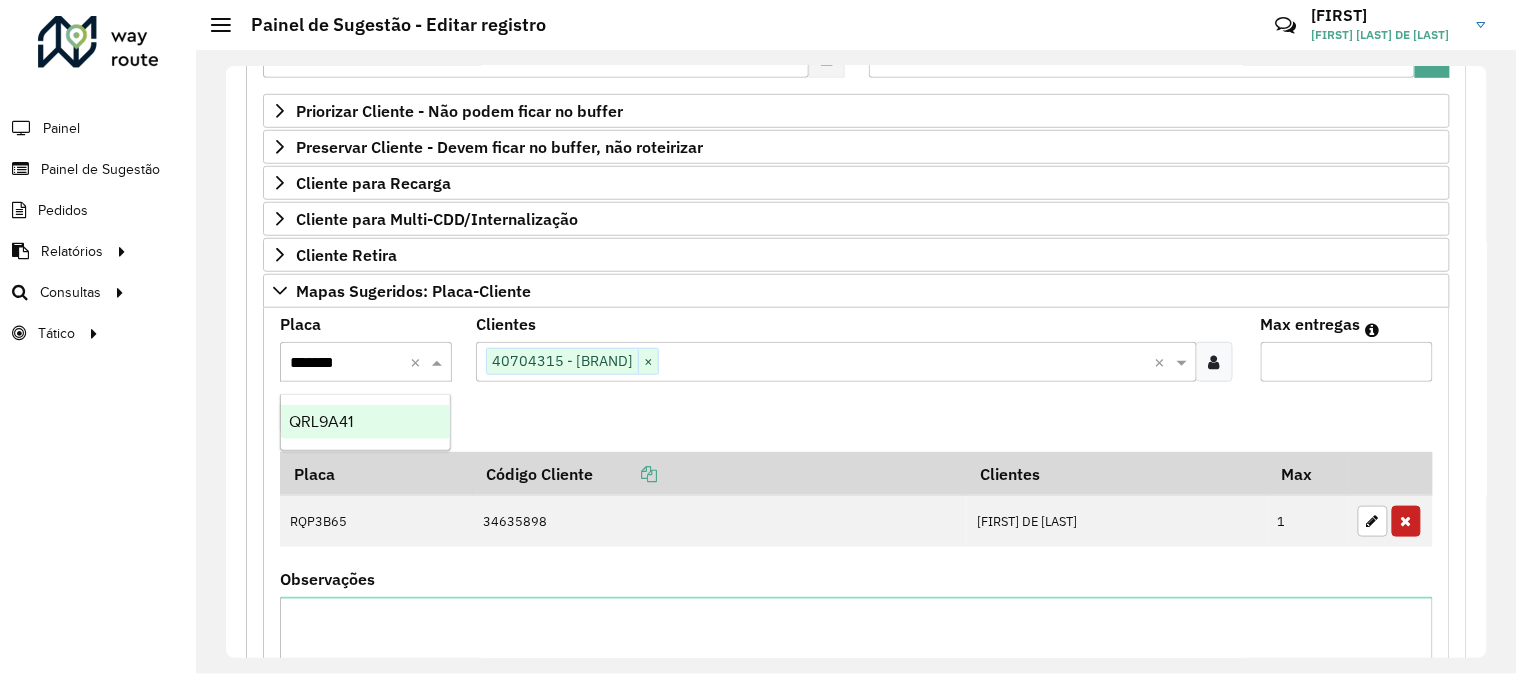 click on "QRL9A41" at bounding box center (365, 422) 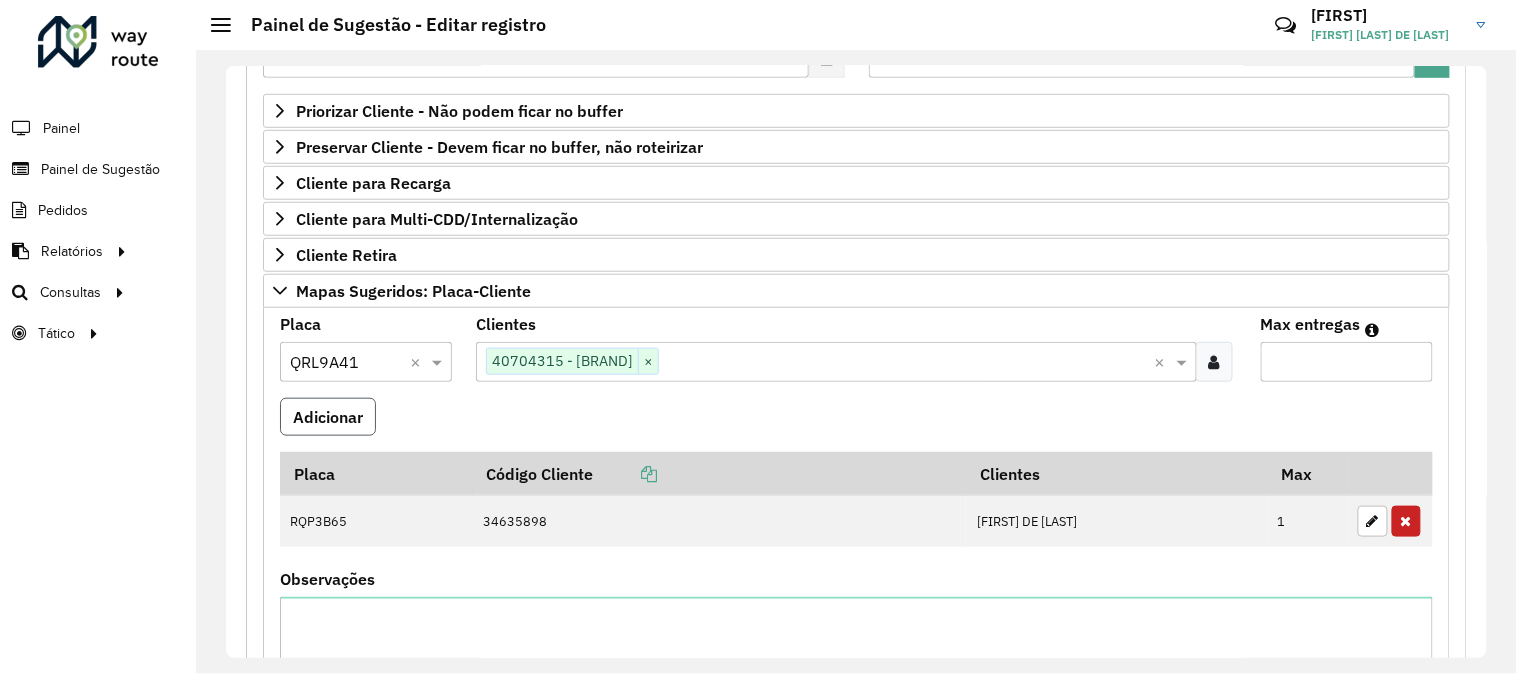 click on "Adicionar" at bounding box center [328, 417] 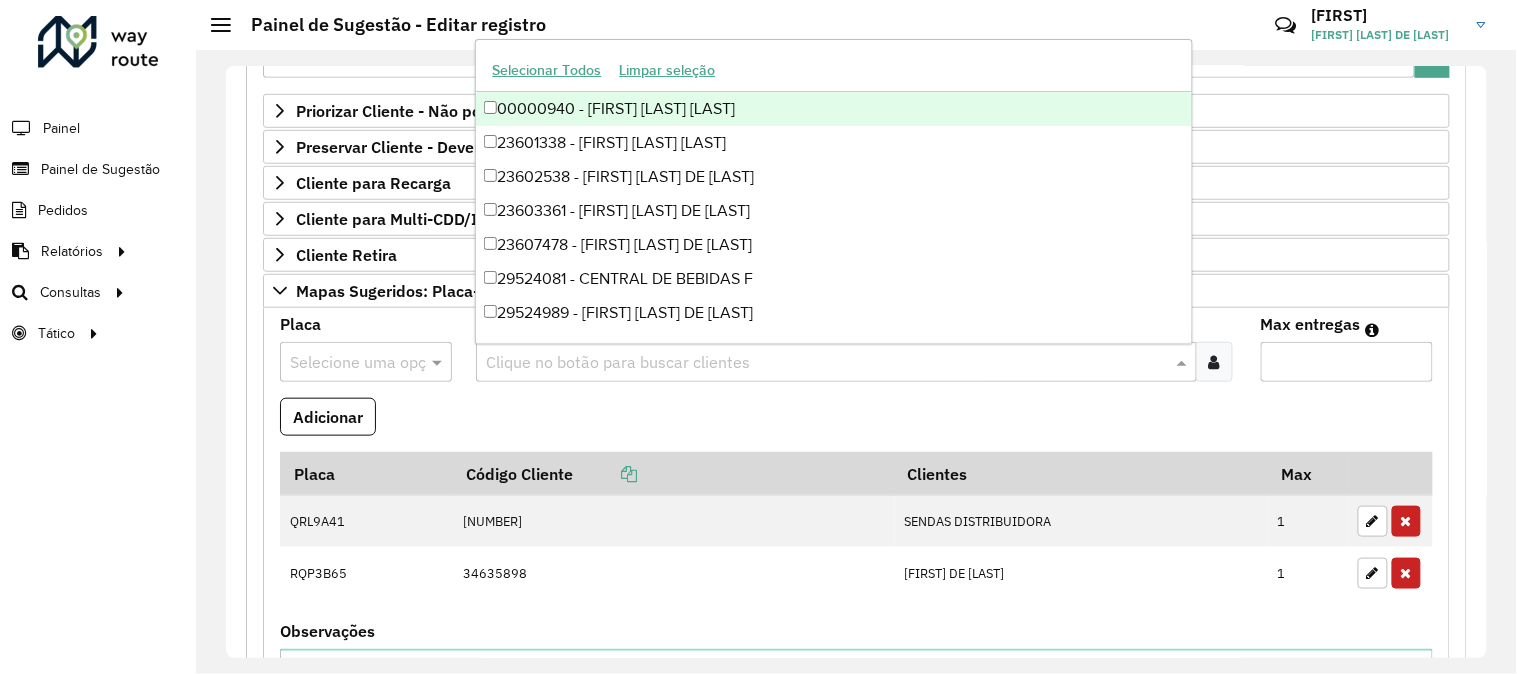 click at bounding box center [826, 363] 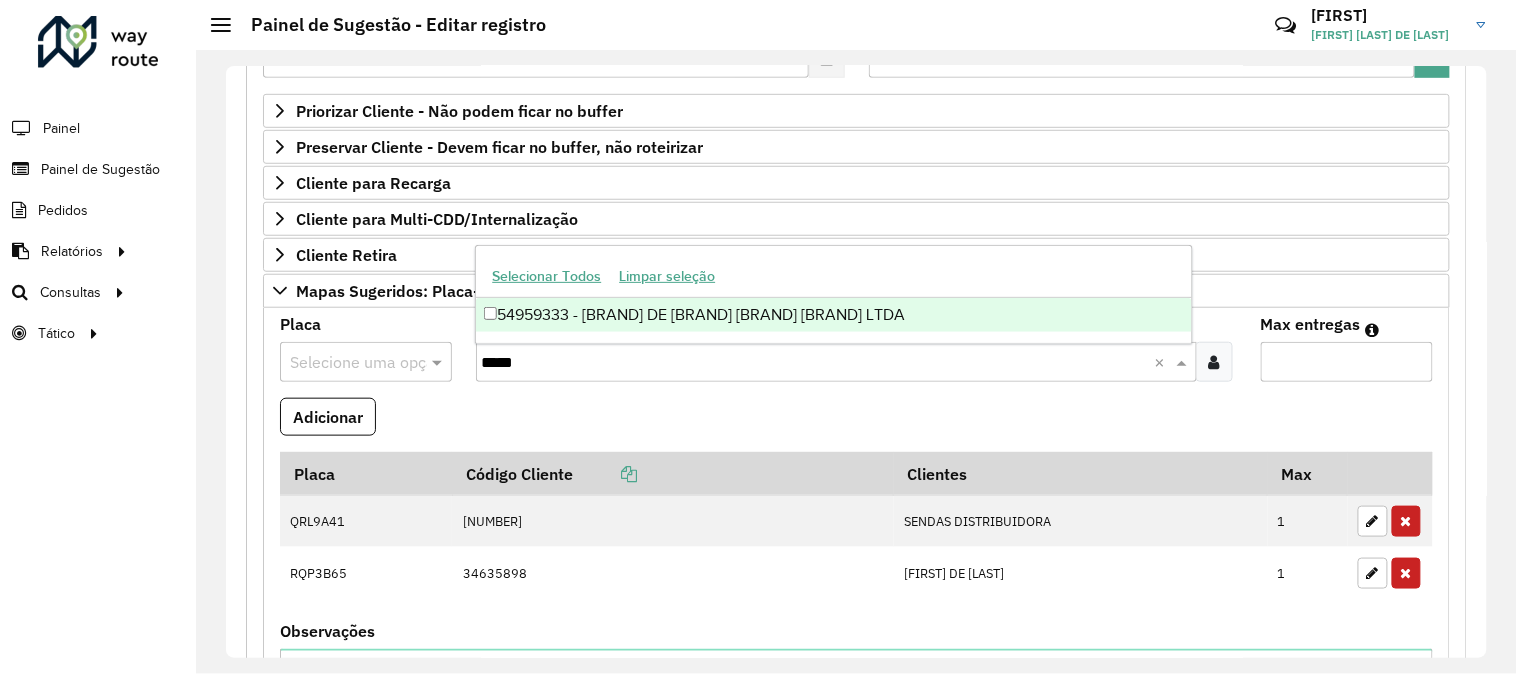 click on "54959333 - [BRAND] DE [BRAND] [BRAND] [BRAND] LTDA" at bounding box center [833, 315] 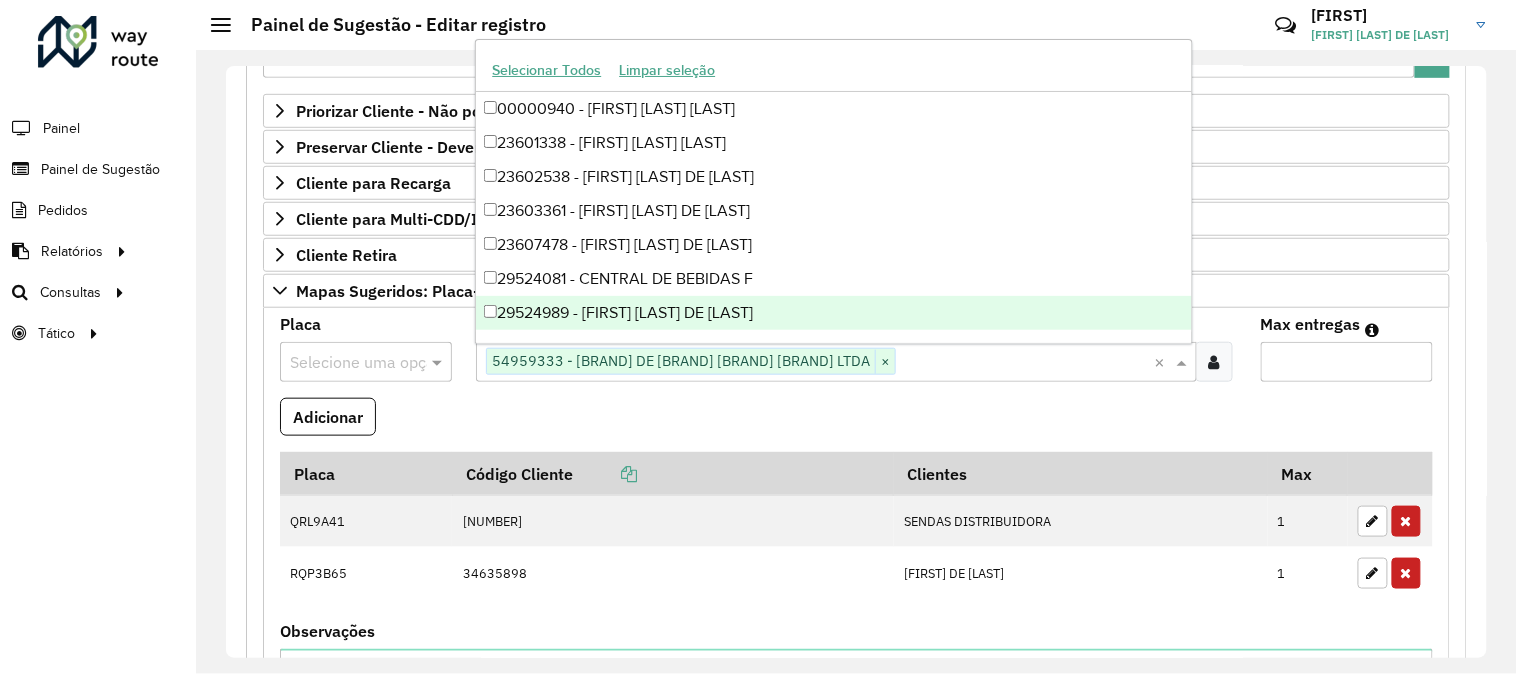 click on "Max entregas" at bounding box center [1347, 362] 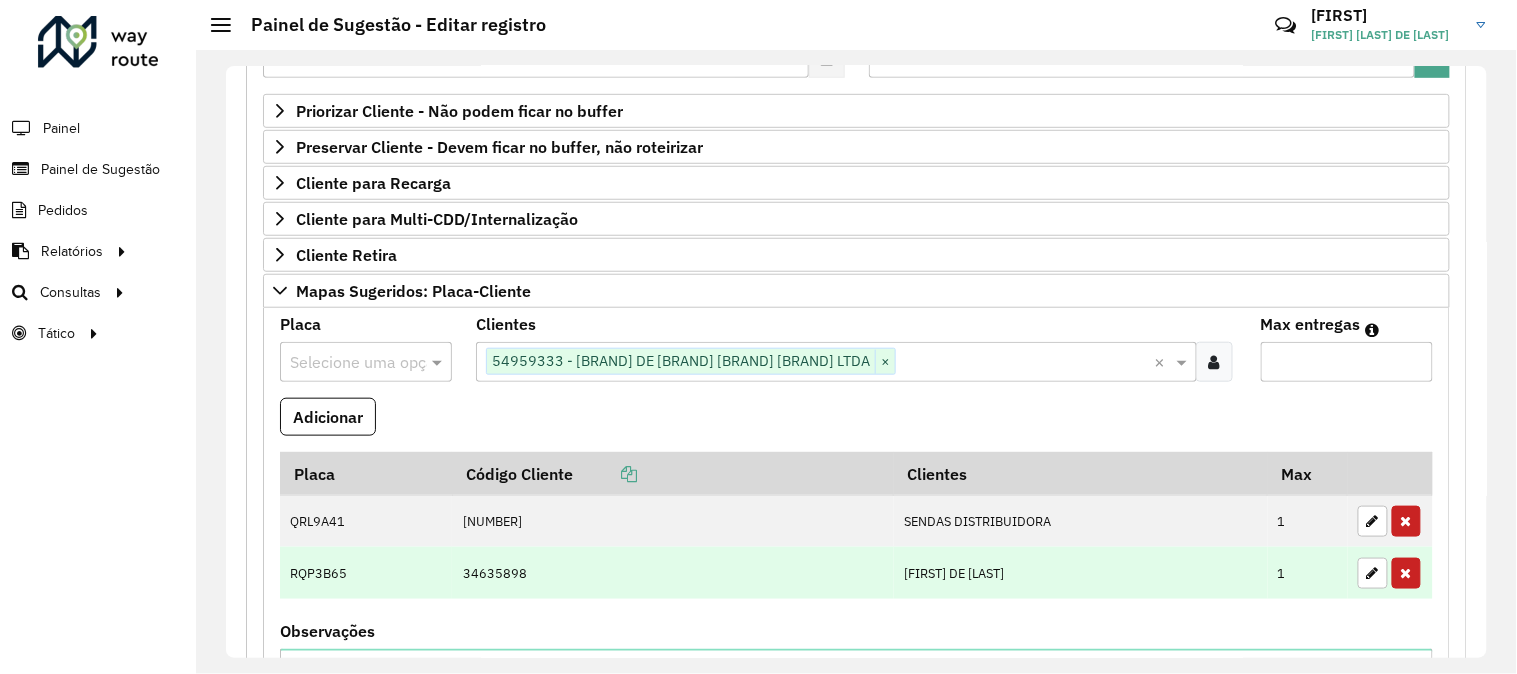 type on "*" 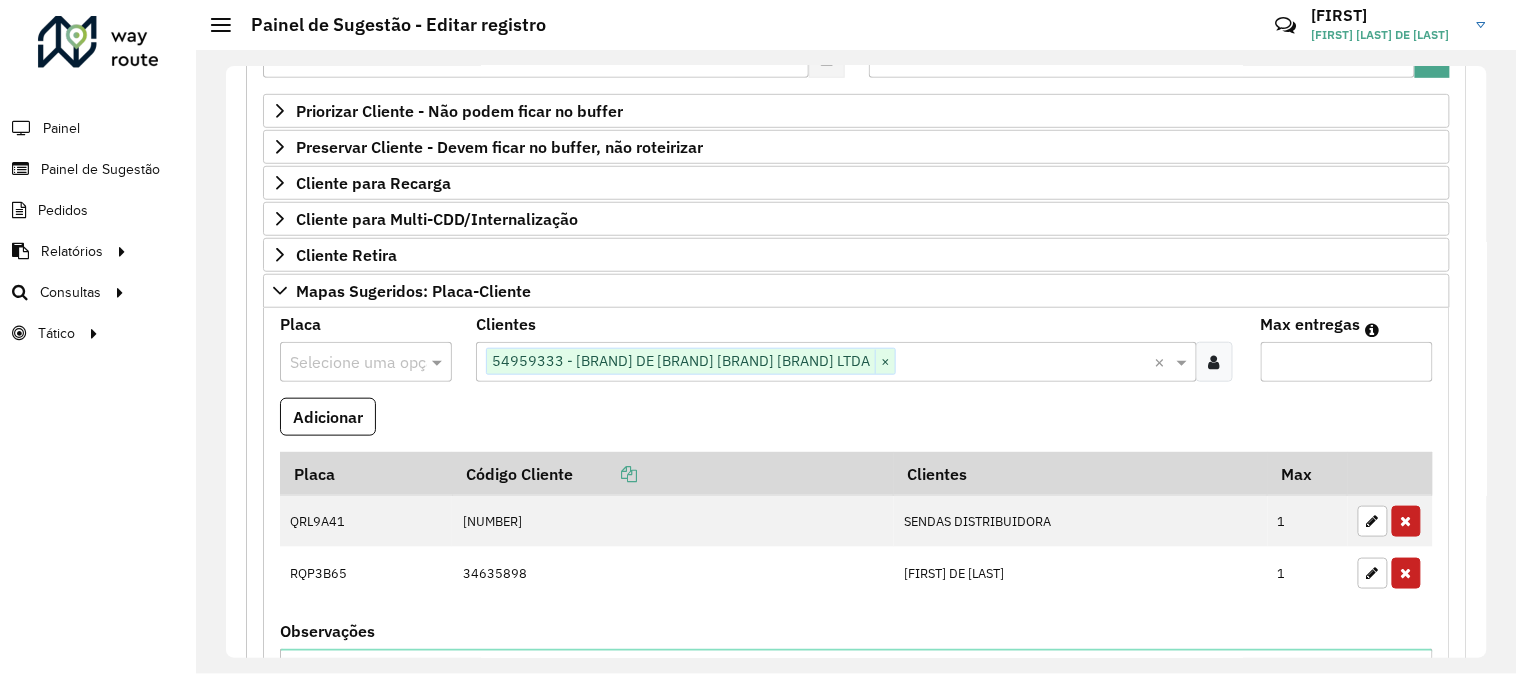 click at bounding box center [346, 363] 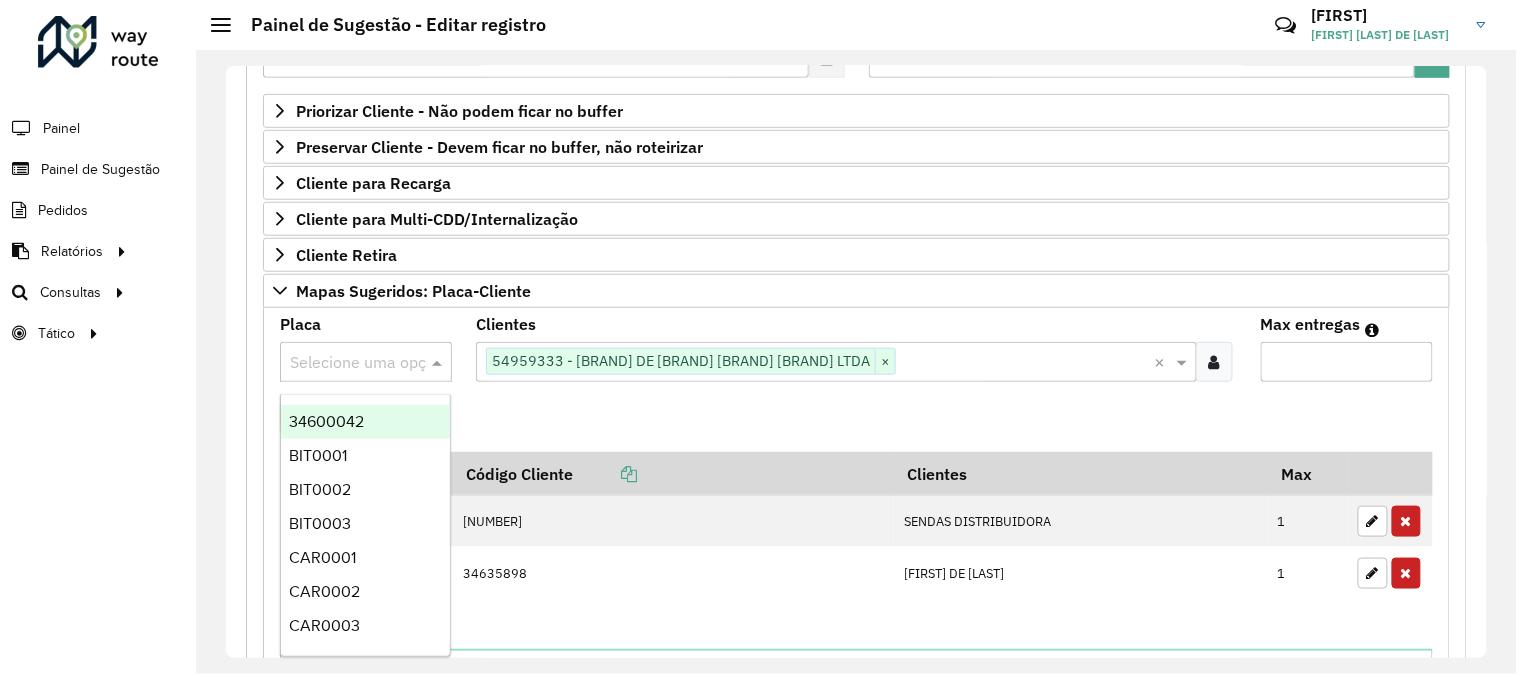 paste on "*******" 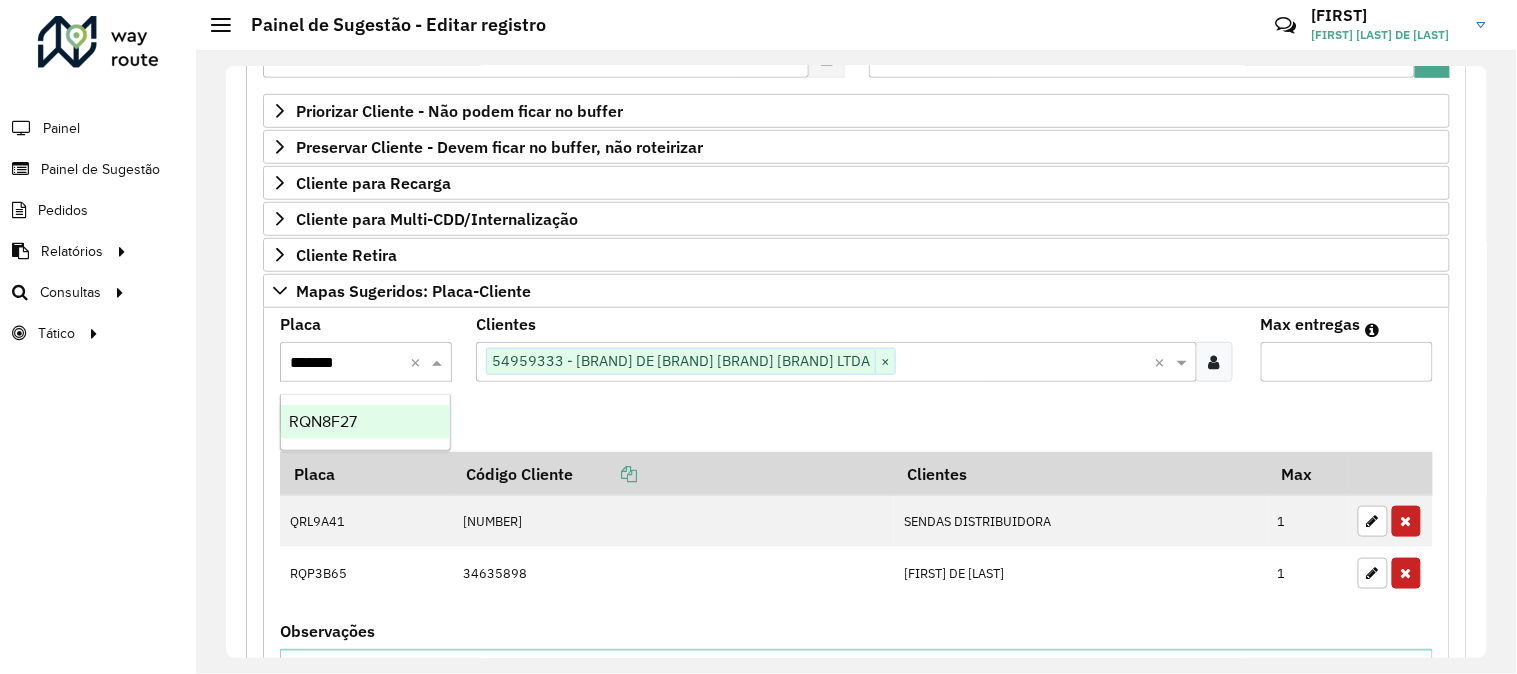 click on "RQN8F27" at bounding box center [365, 422] 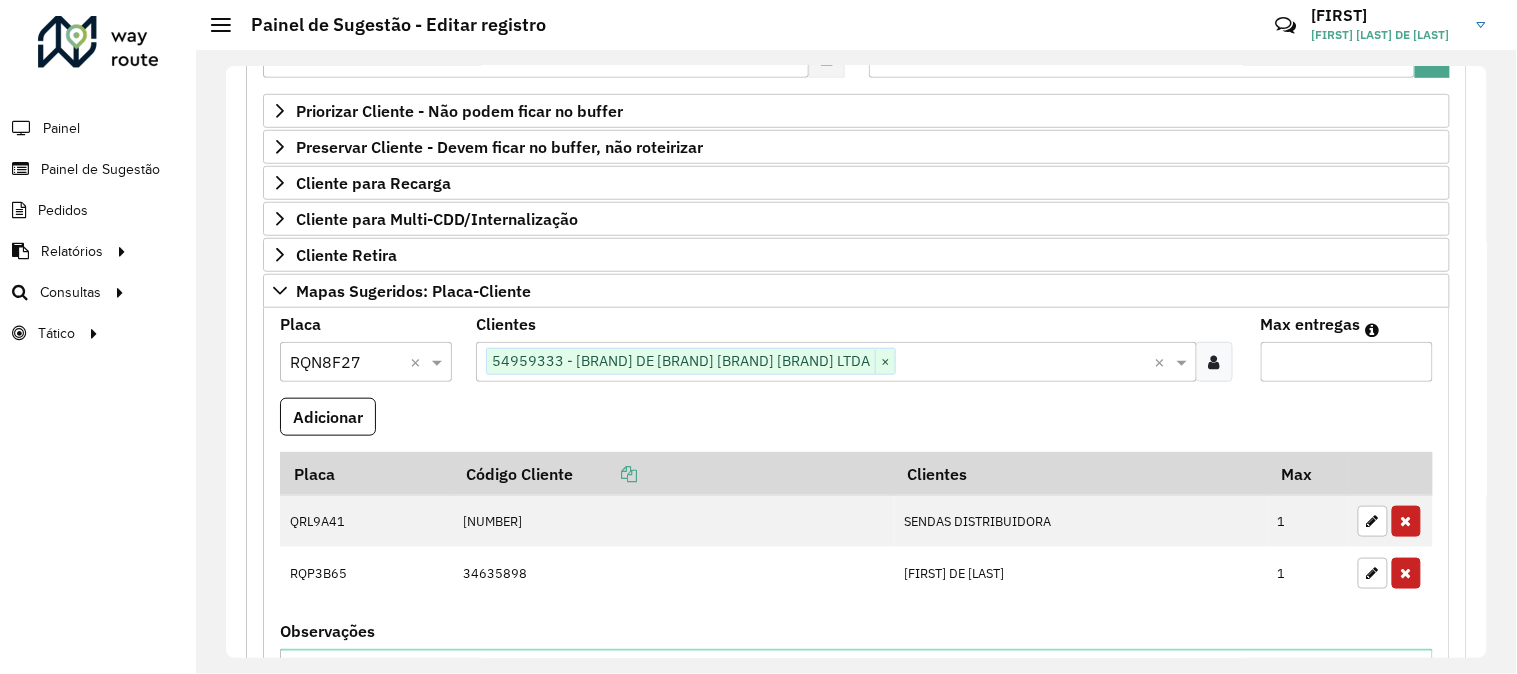click on "Adicionar" at bounding box center [328, 417] 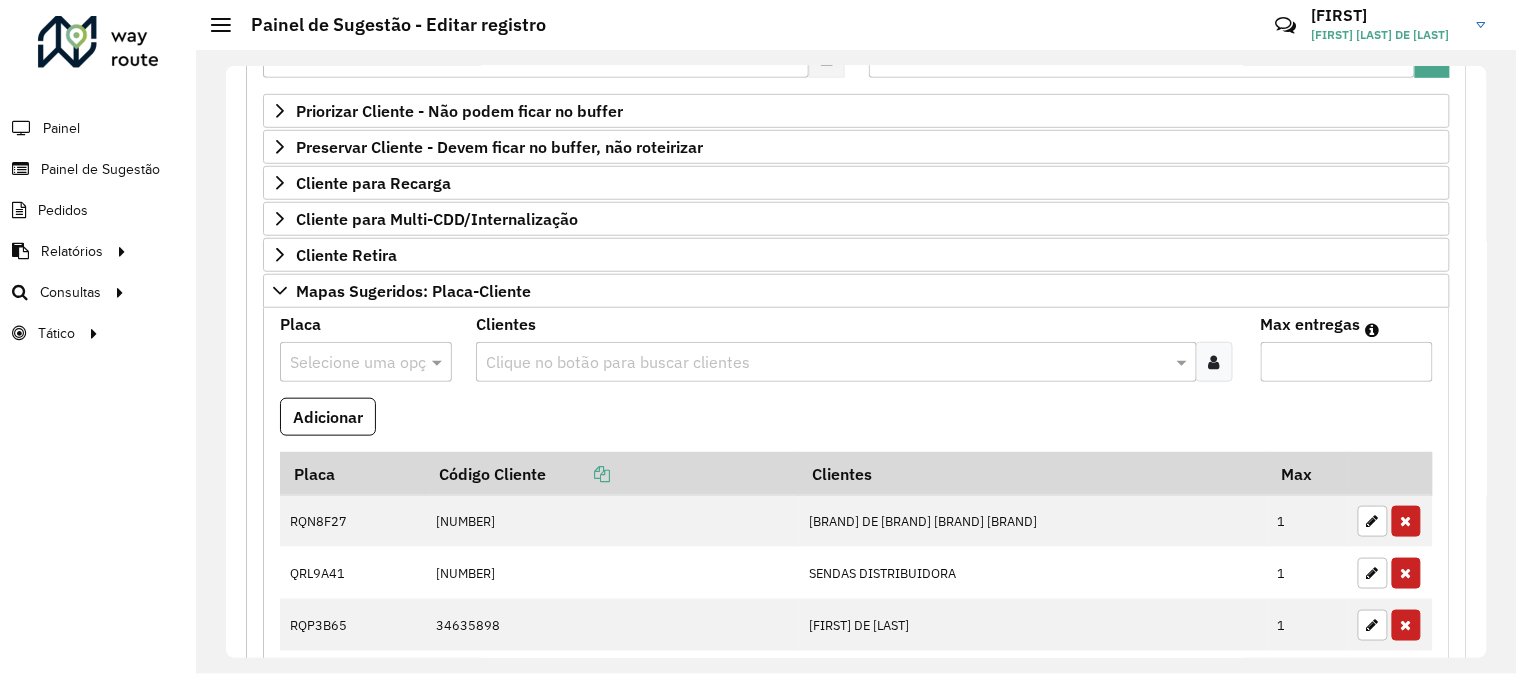 click at bounding box center (346, 363) 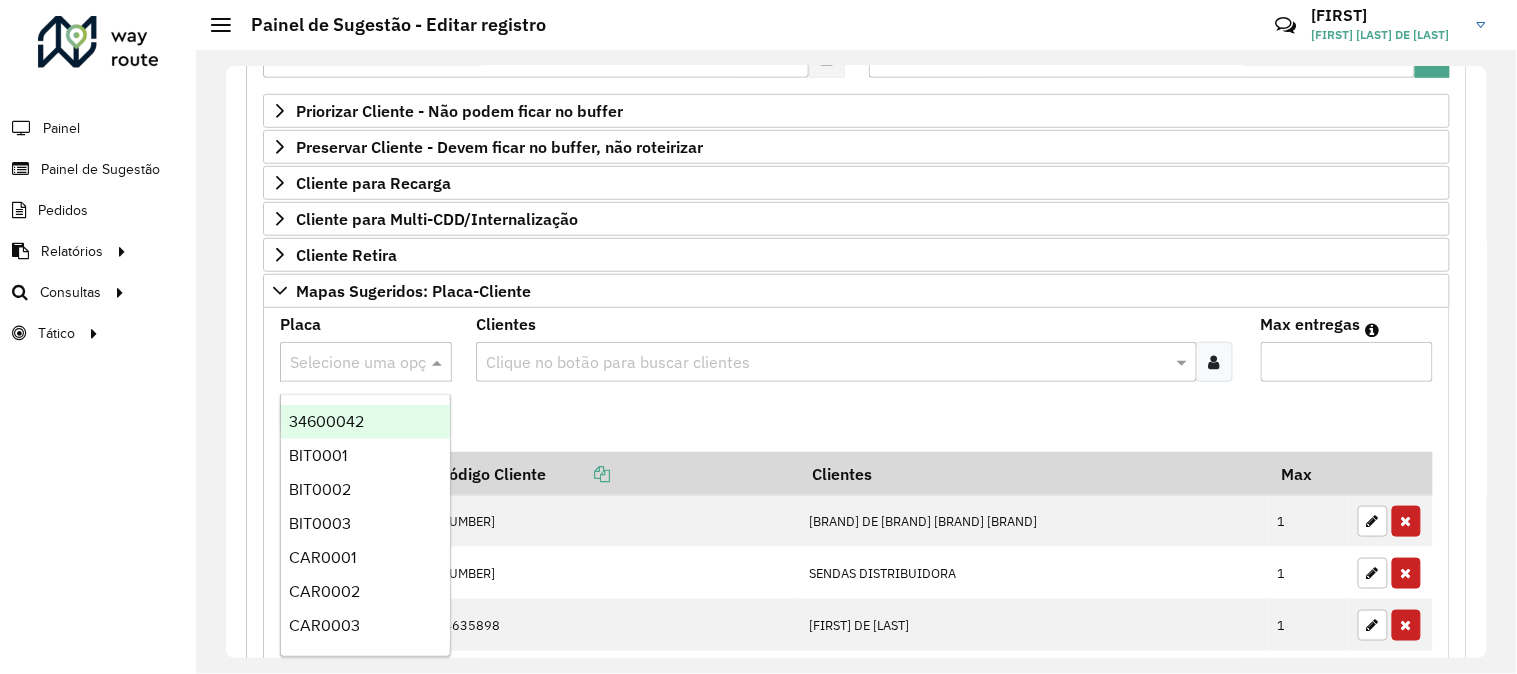 paste on "*******" 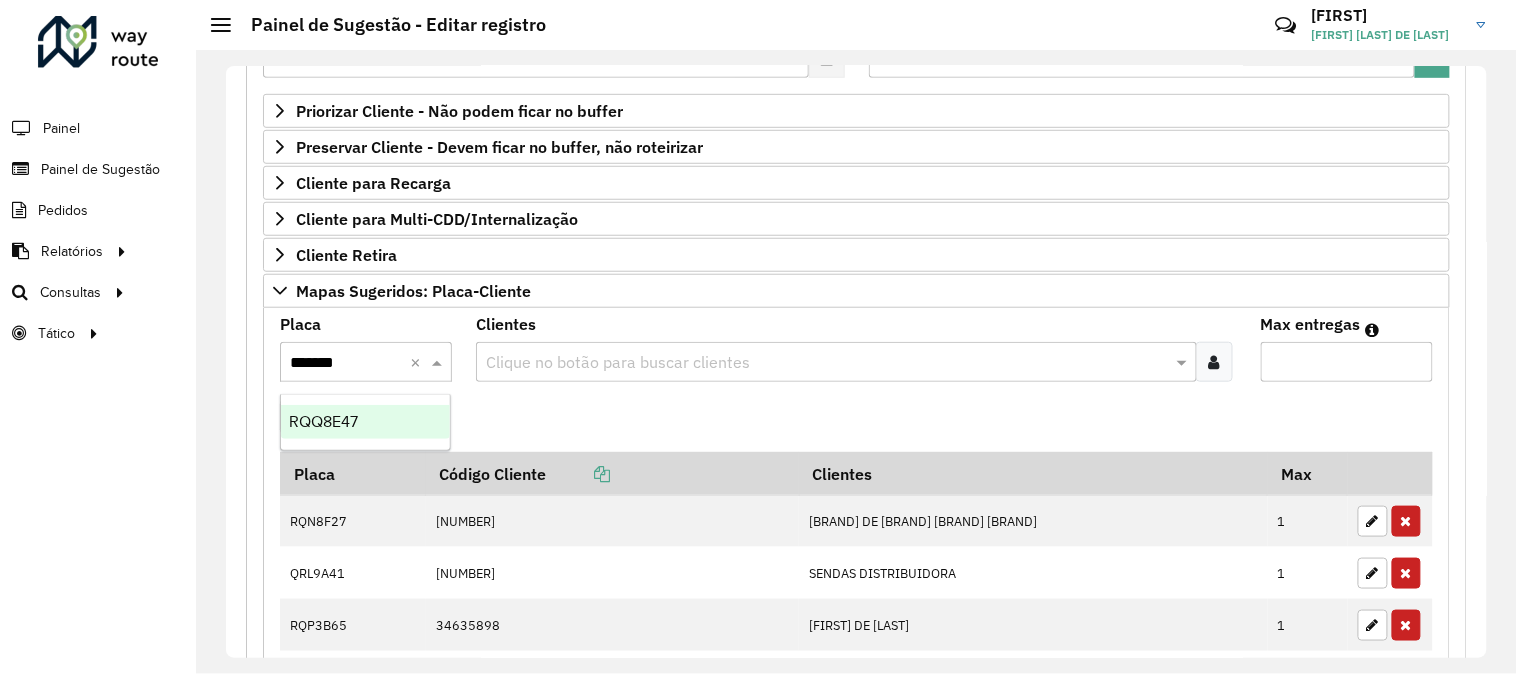 click on "RQQ8E47" at bounding box center [365, 422] 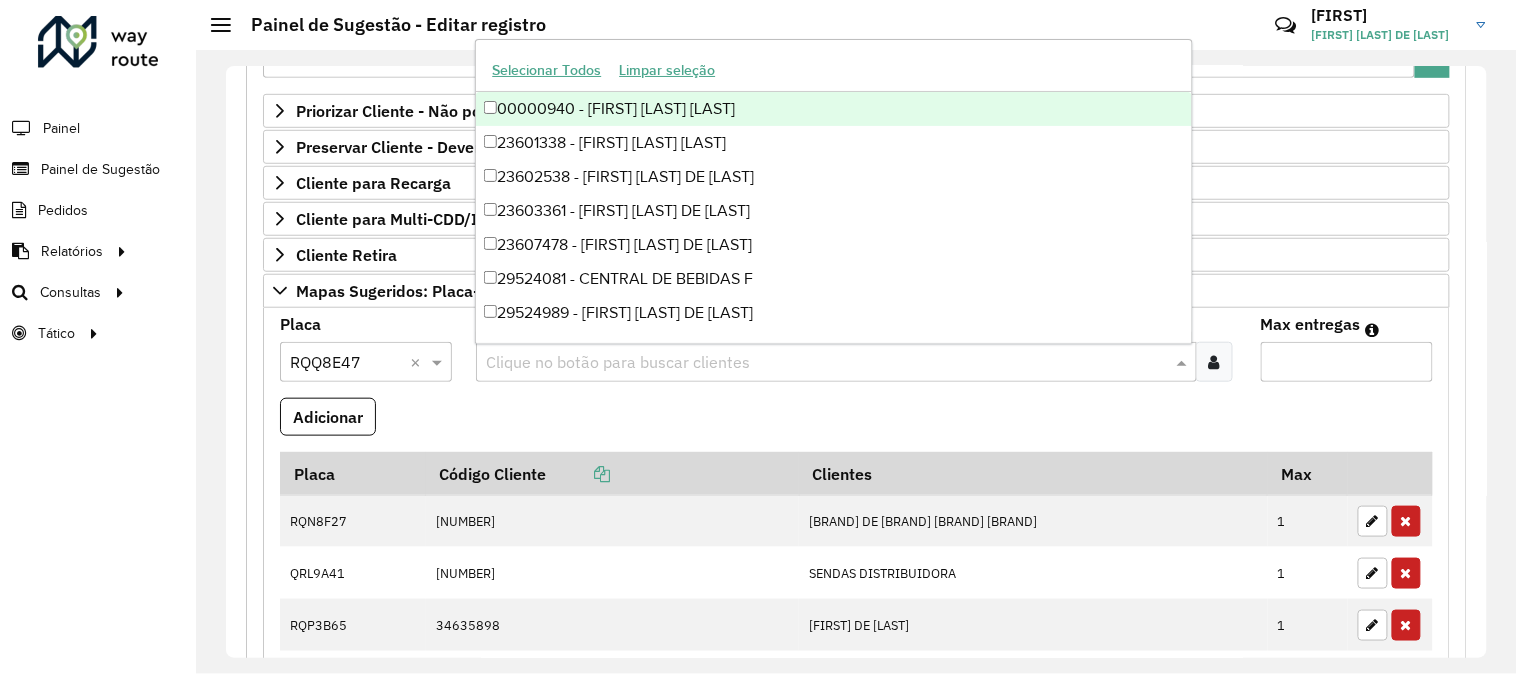 click at bounding box center (826, 363) 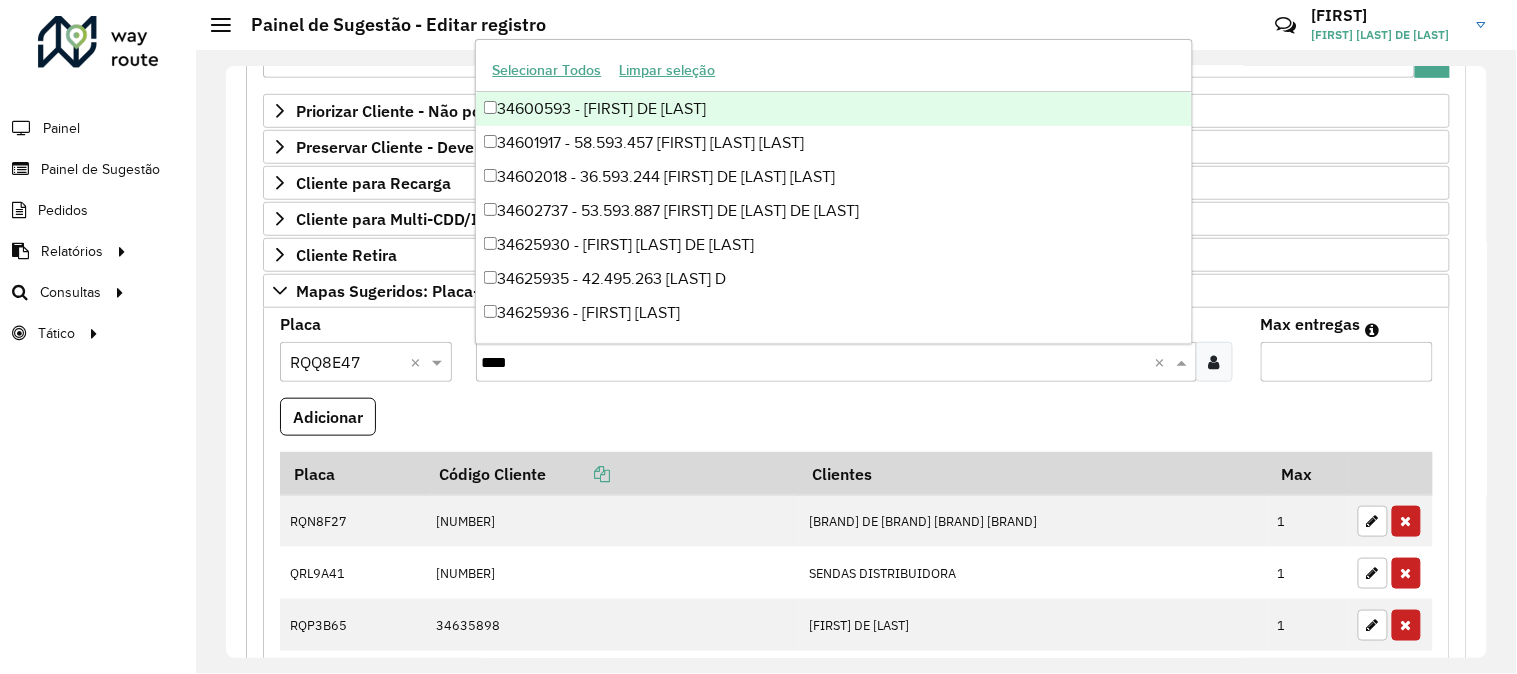 type on "*****" 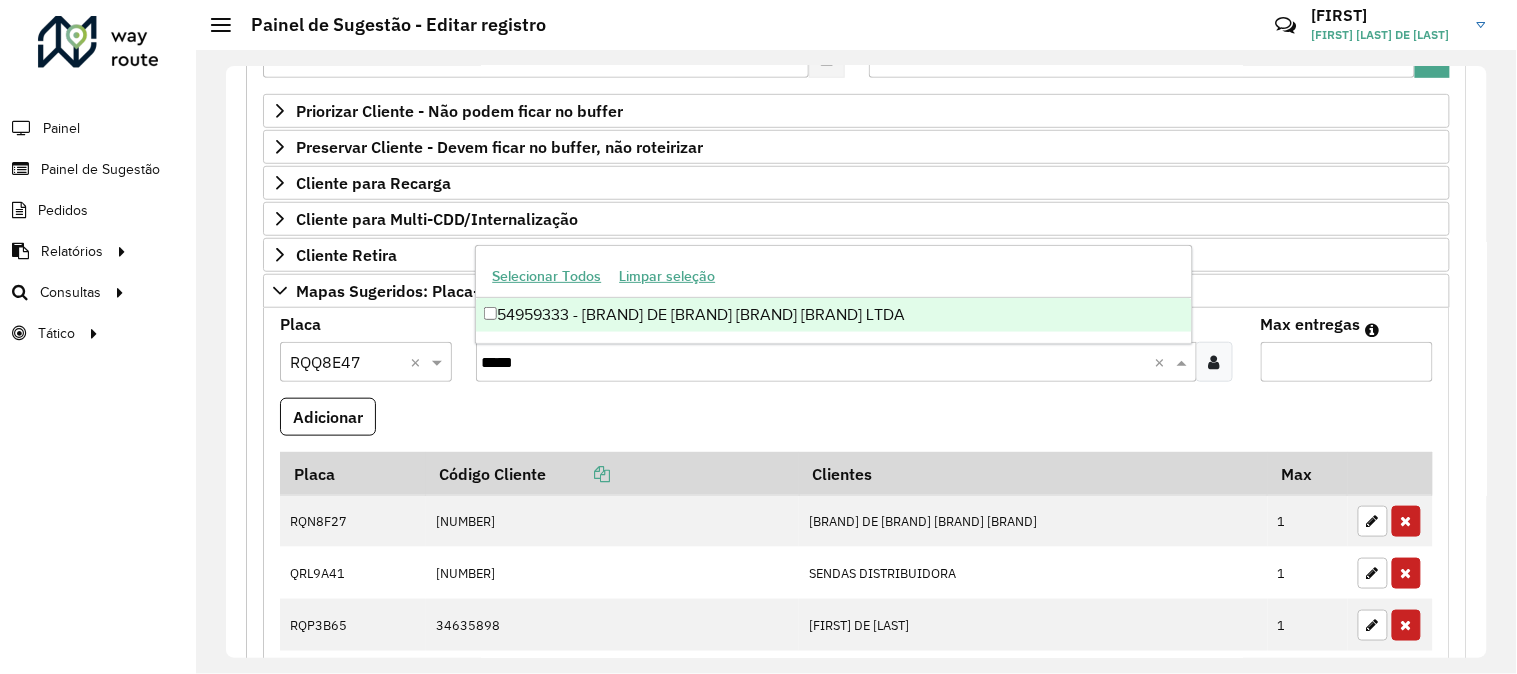 click on "54959333 - [BRAND] DE [BRAND] [BRAND] [BRAND] LTDA" at bounding box center [833, 315] 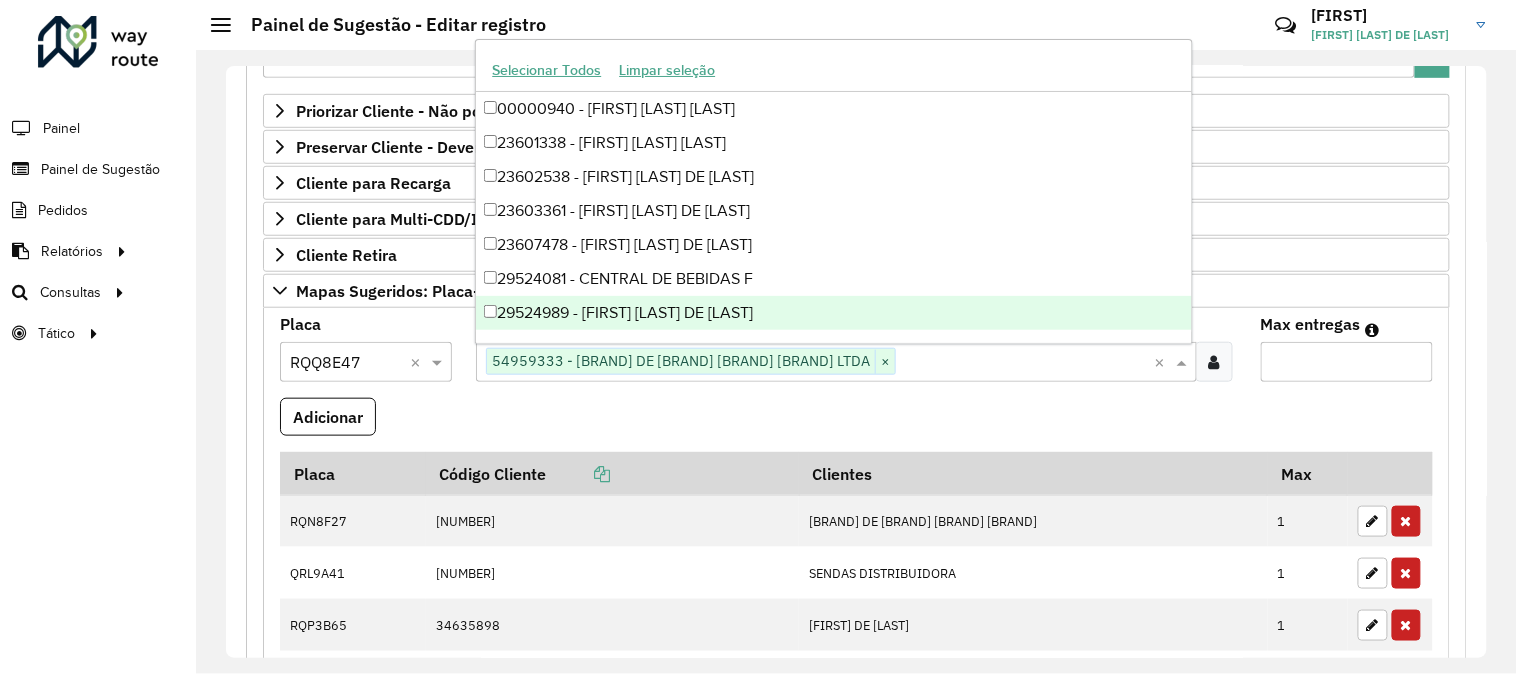 click on "Max entregas" at bounding box center (1347, 362) 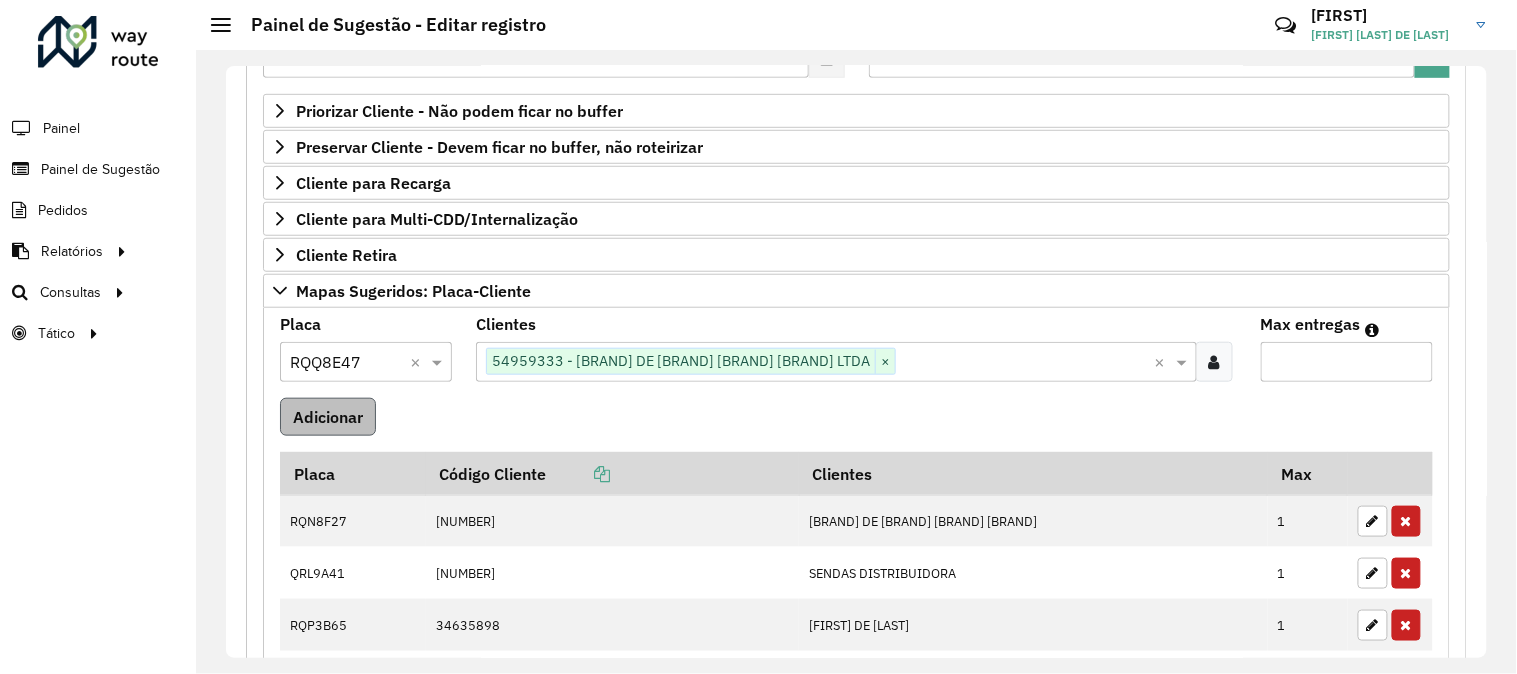 type on "*" 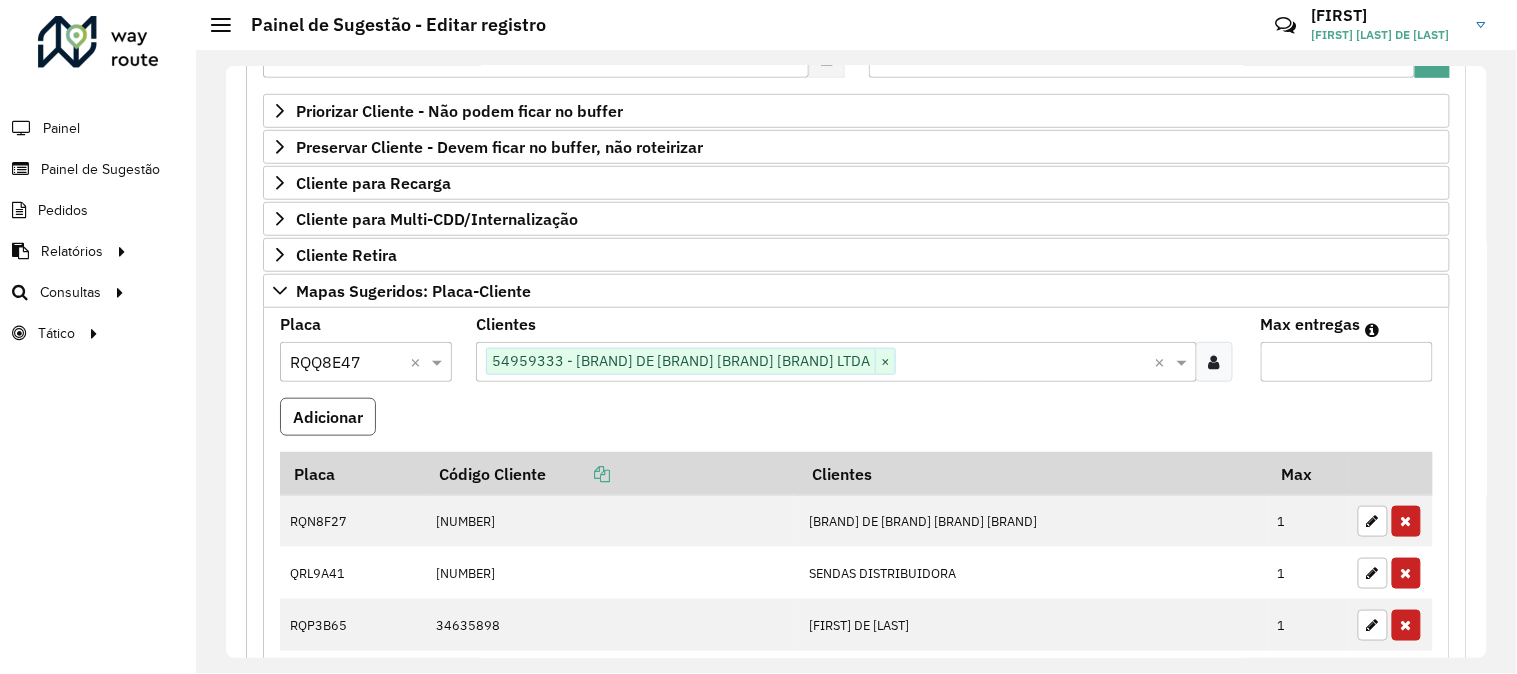 click on "Adicionar" at bounding box center (328, 417) 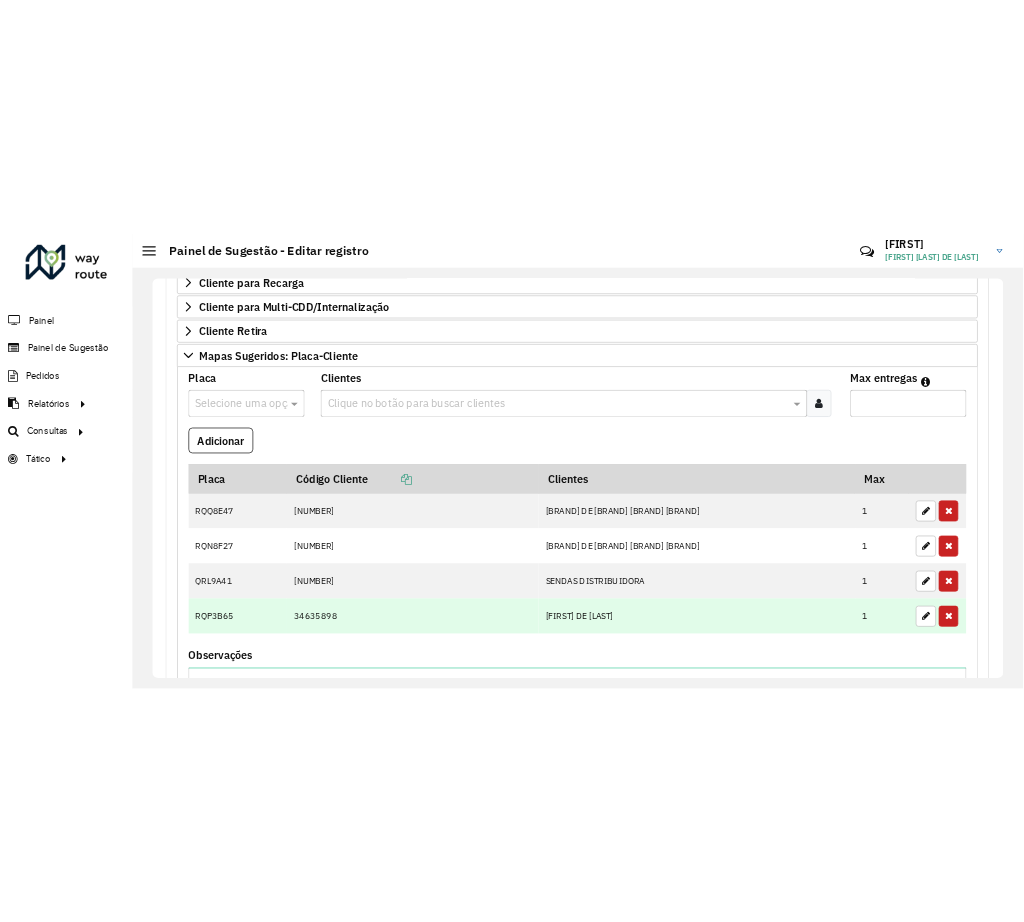 scroll, scrollTop: 555, scrollLeft: 0, axis: vertical 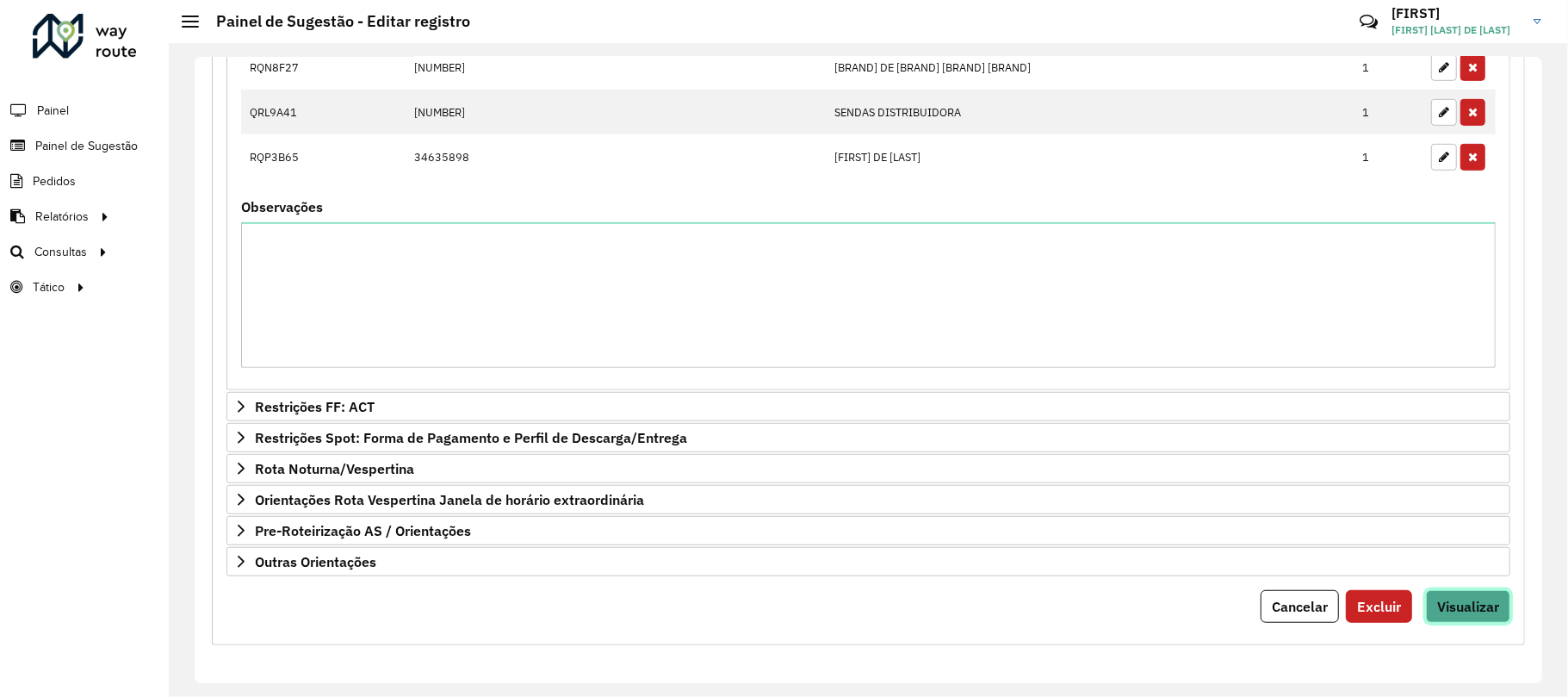 click on "Visualizar" at bounding box center [1468, 607] 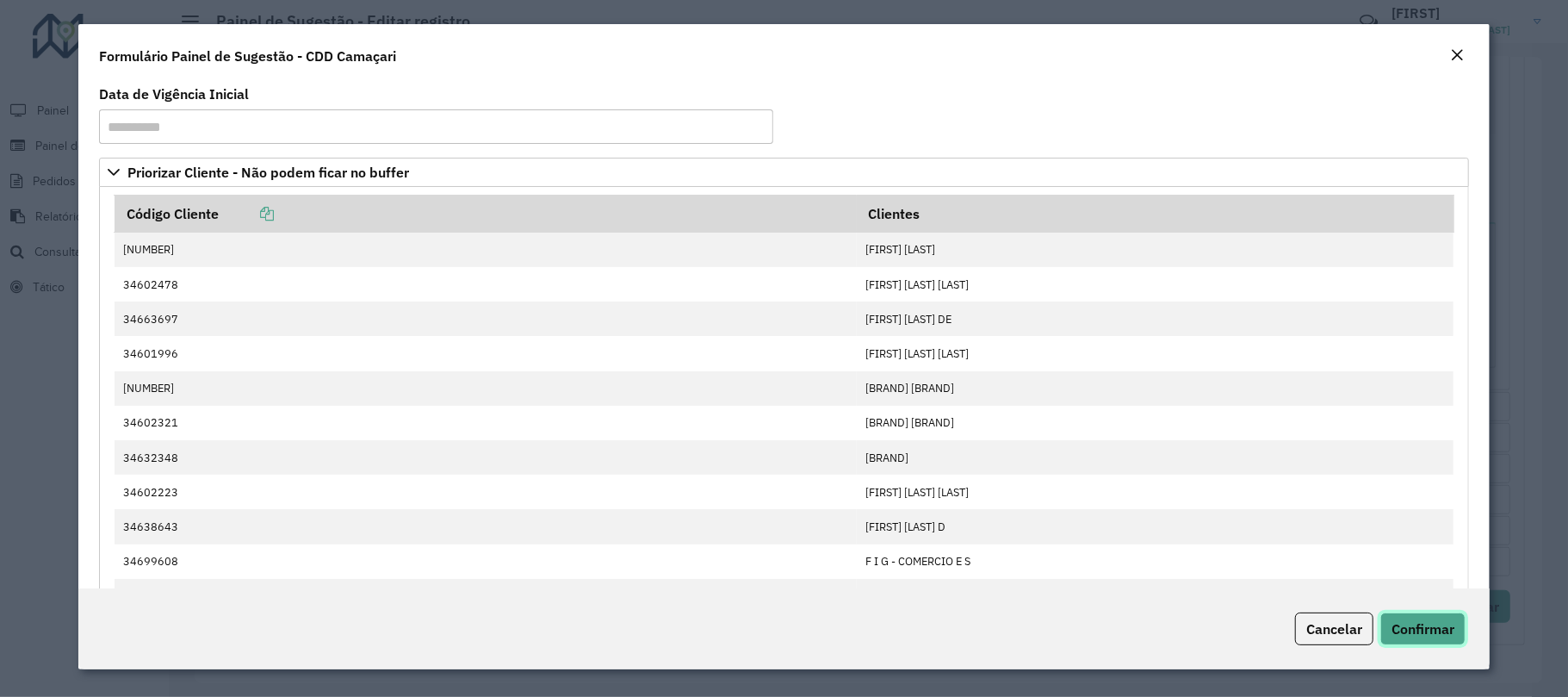 click on "Confirmar" 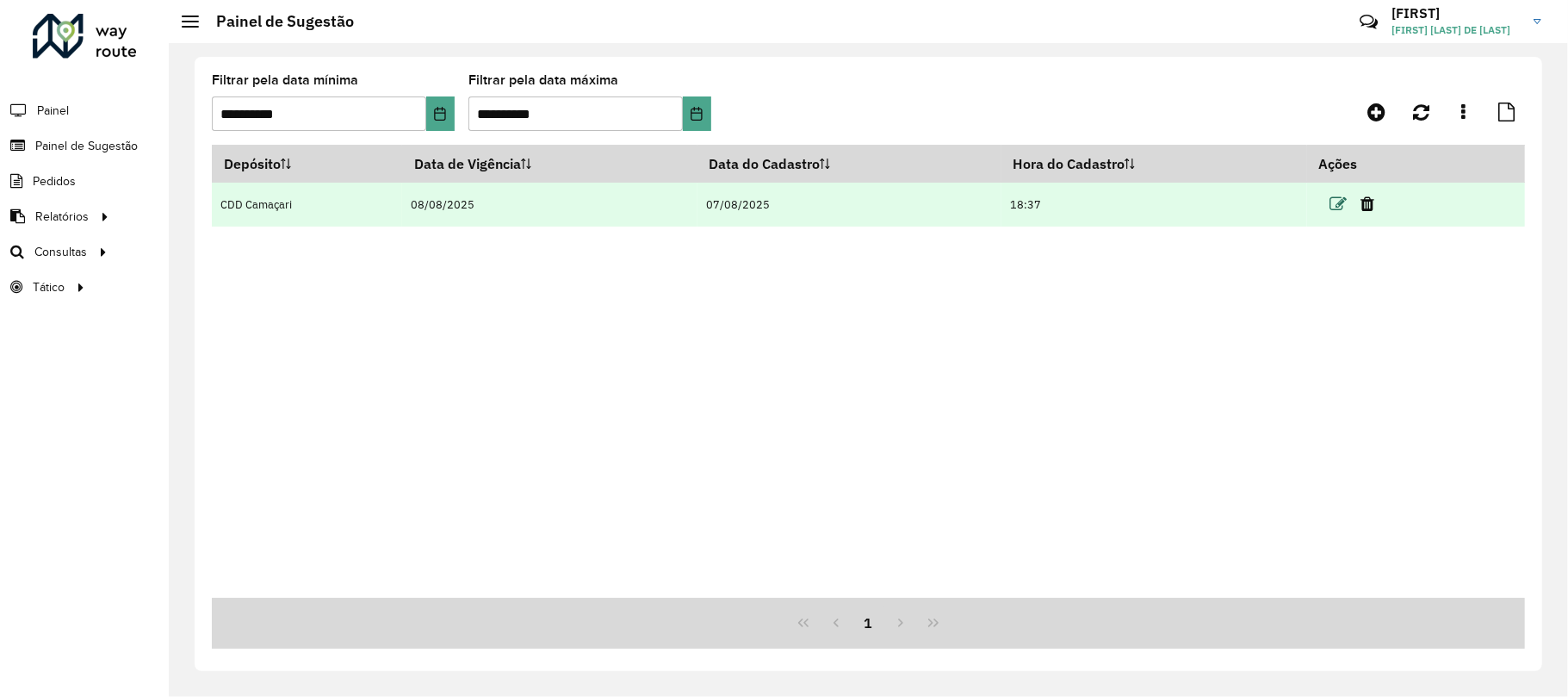 click at bounding box center (1338, 204) 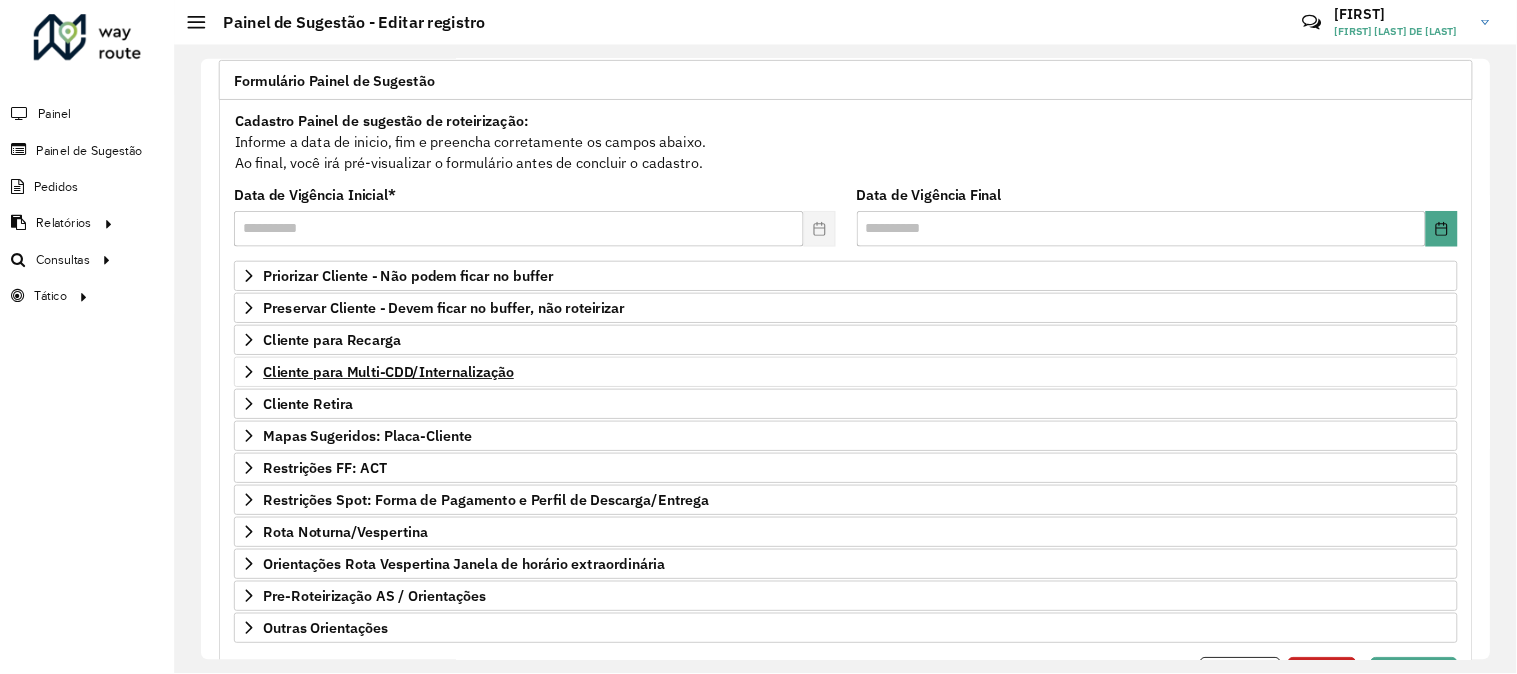 scroll, scrollTop: 133, scrollLeft: 0, axis: vertical 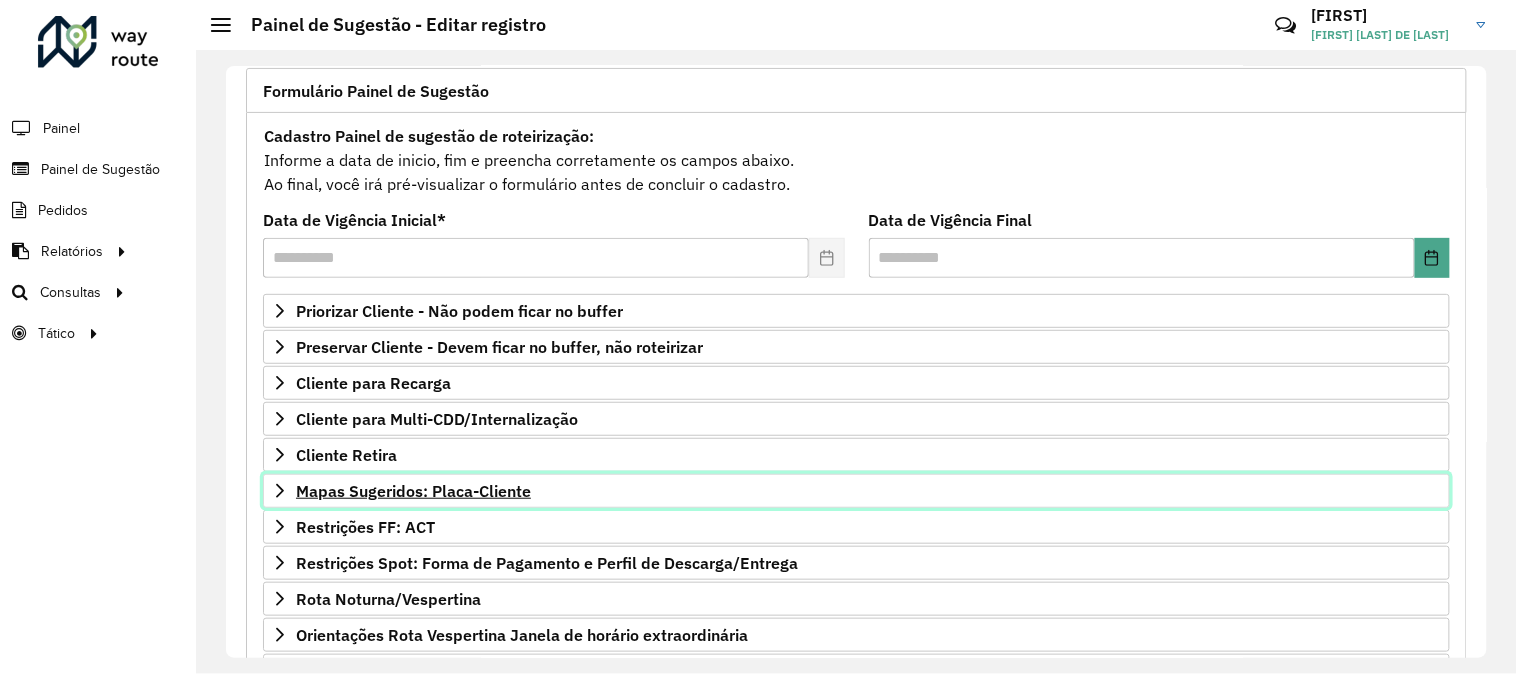 click on "Mapas Sugeridos: Placa-Cliente" at bounding box center (413, 491) 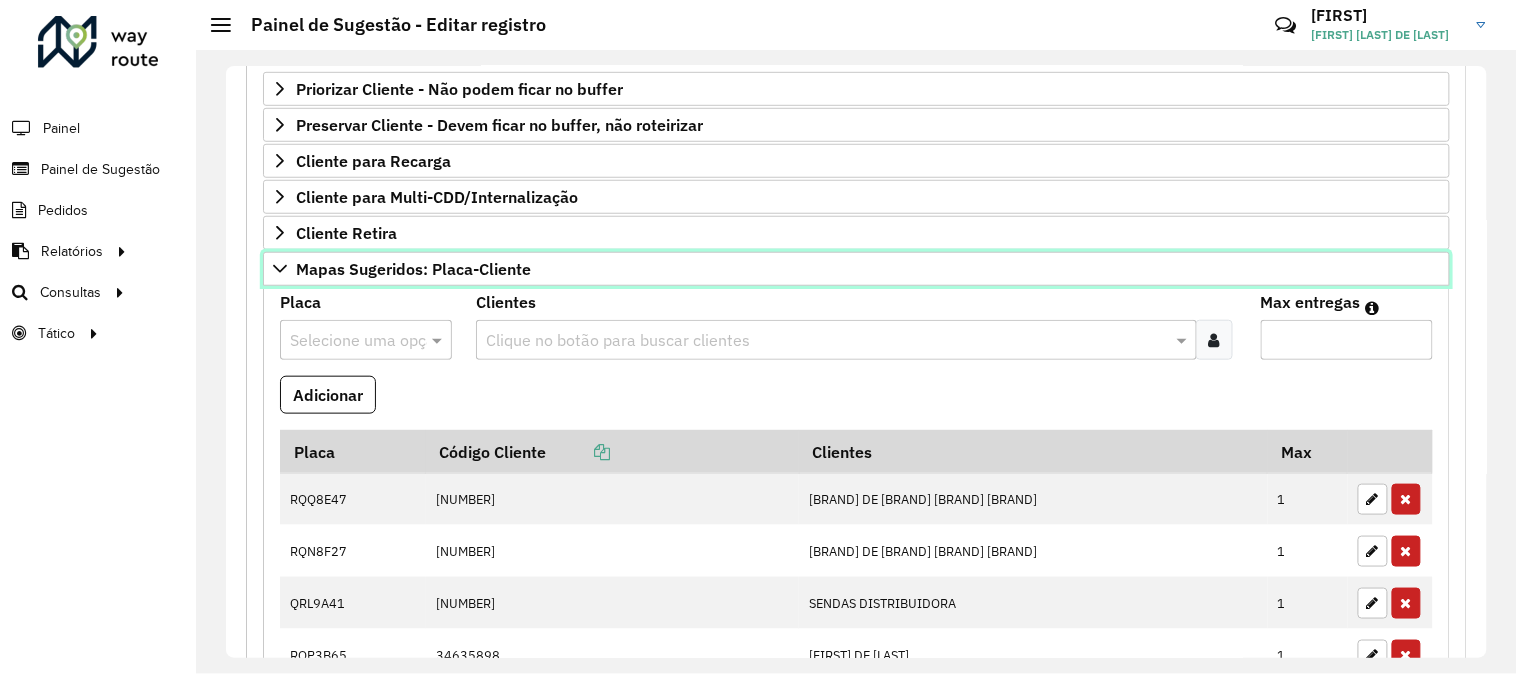scroll, scrollTop: 466, scrollLeft: 0, axis: vertical 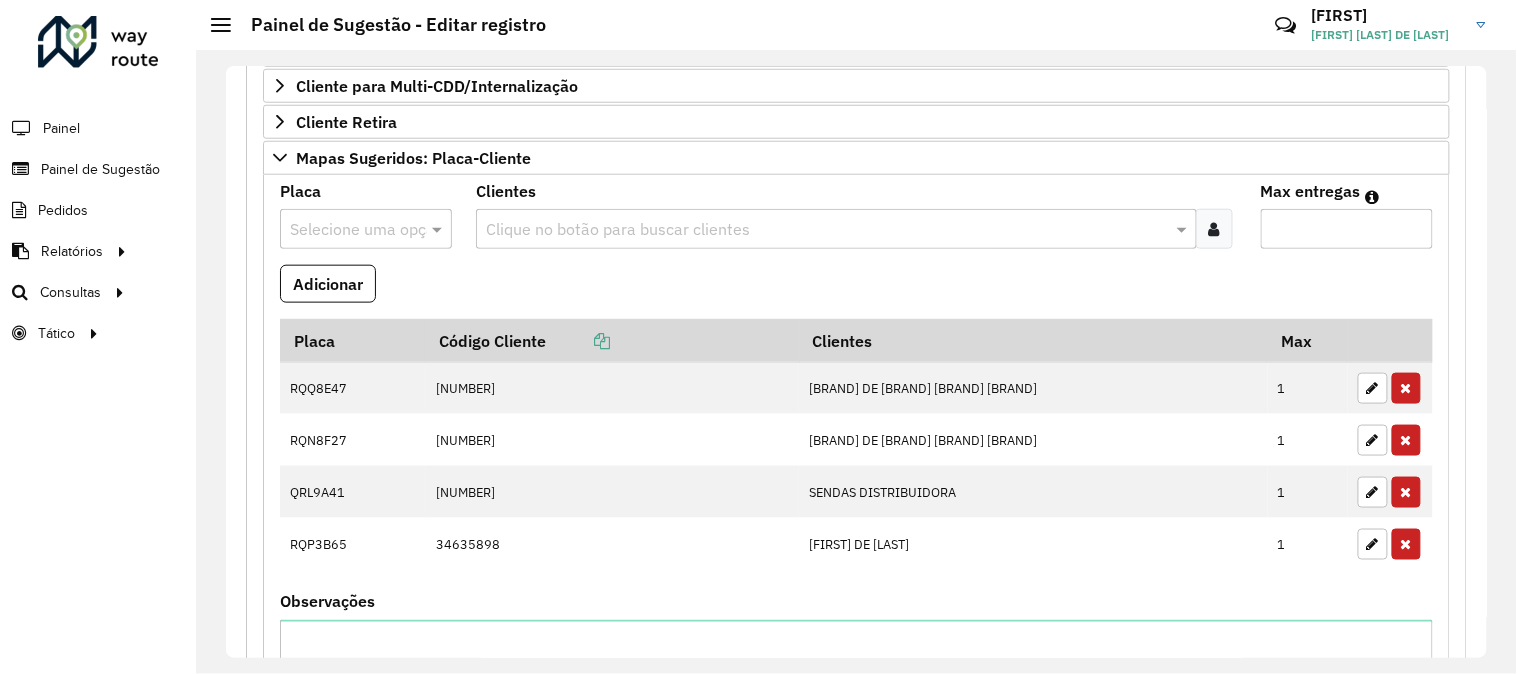 click on "Clientes  Clique no botão para buscar clientes" at bounding box center [856, 224] 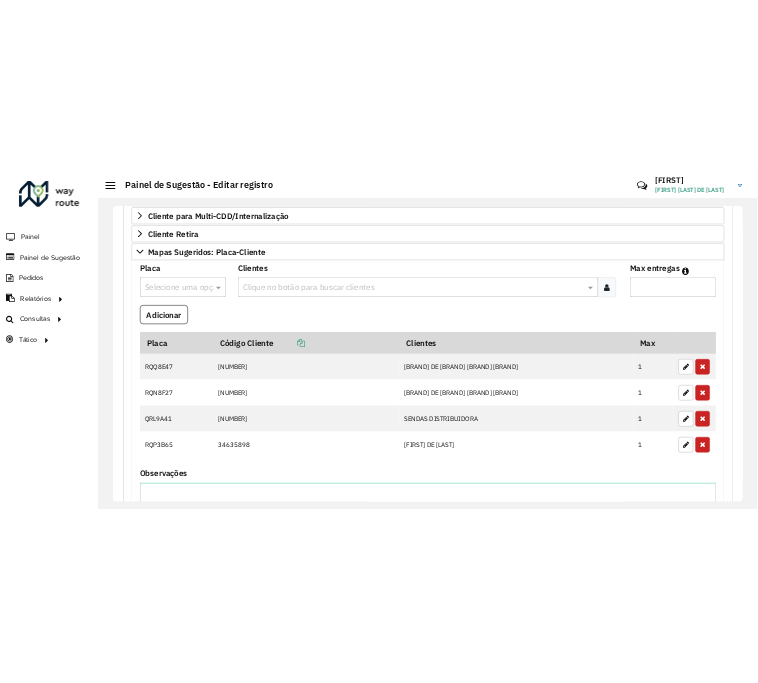 scroll, scrollTop: 967, scrollLeft: 0, axis: vertical 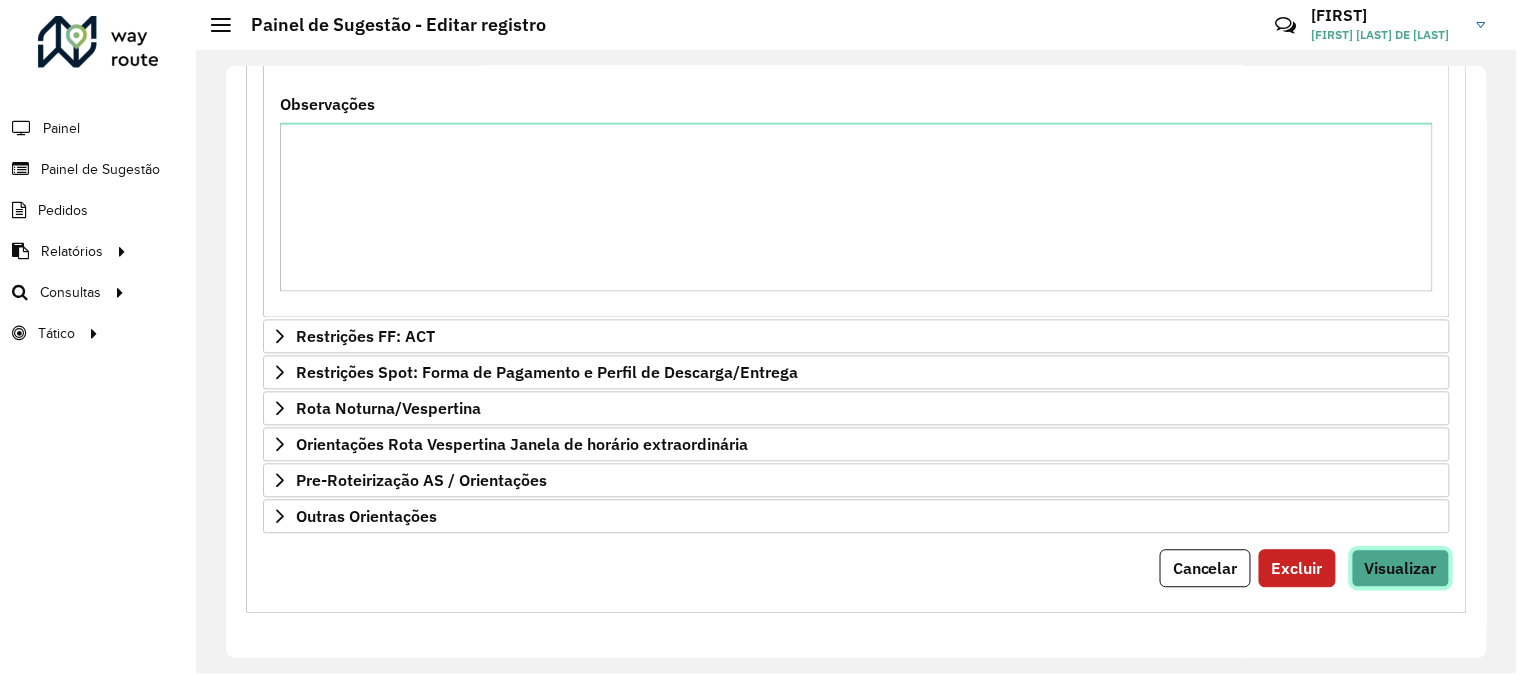 click on "Visualizar" at bounding box center (1401, 569) 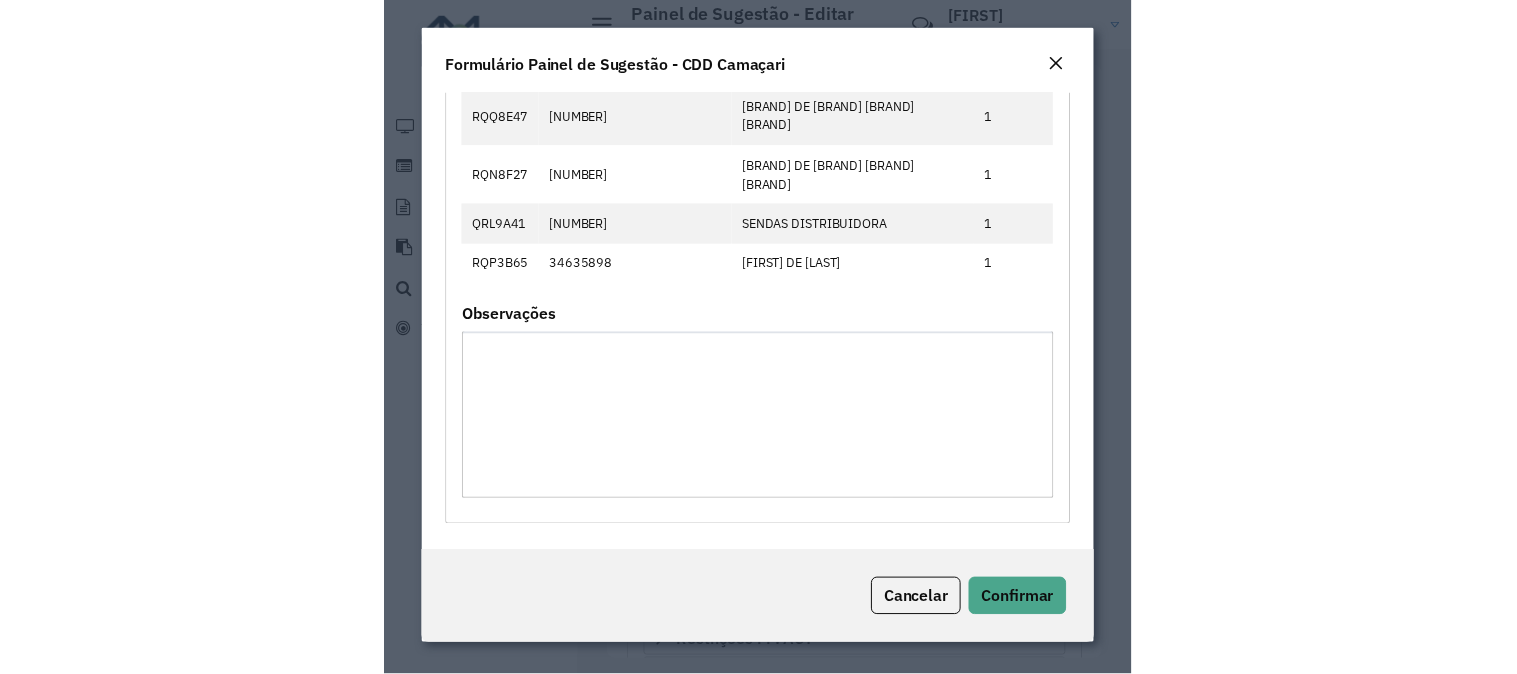 scroll, scrollTop: 1356, scrollLeft: 0, axis: vertical 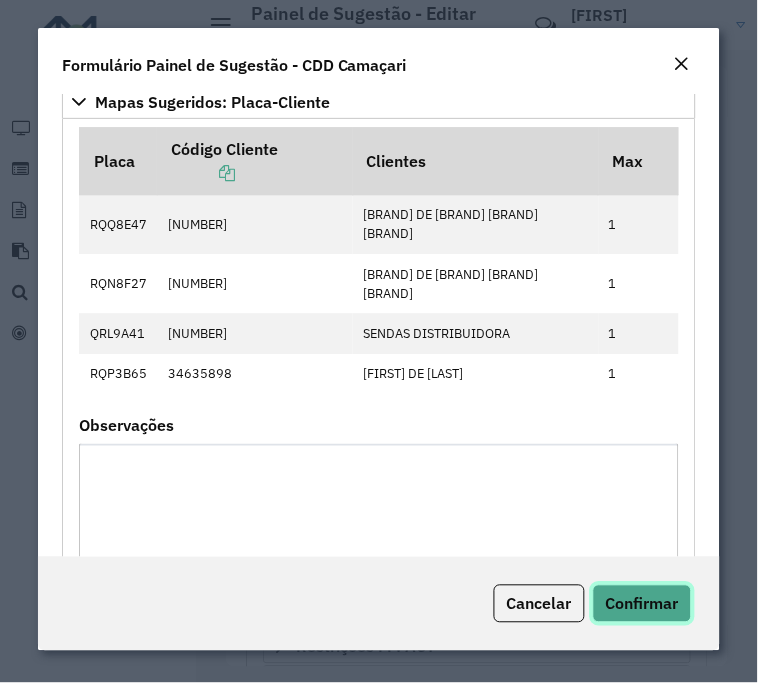 click on "Confirmar" 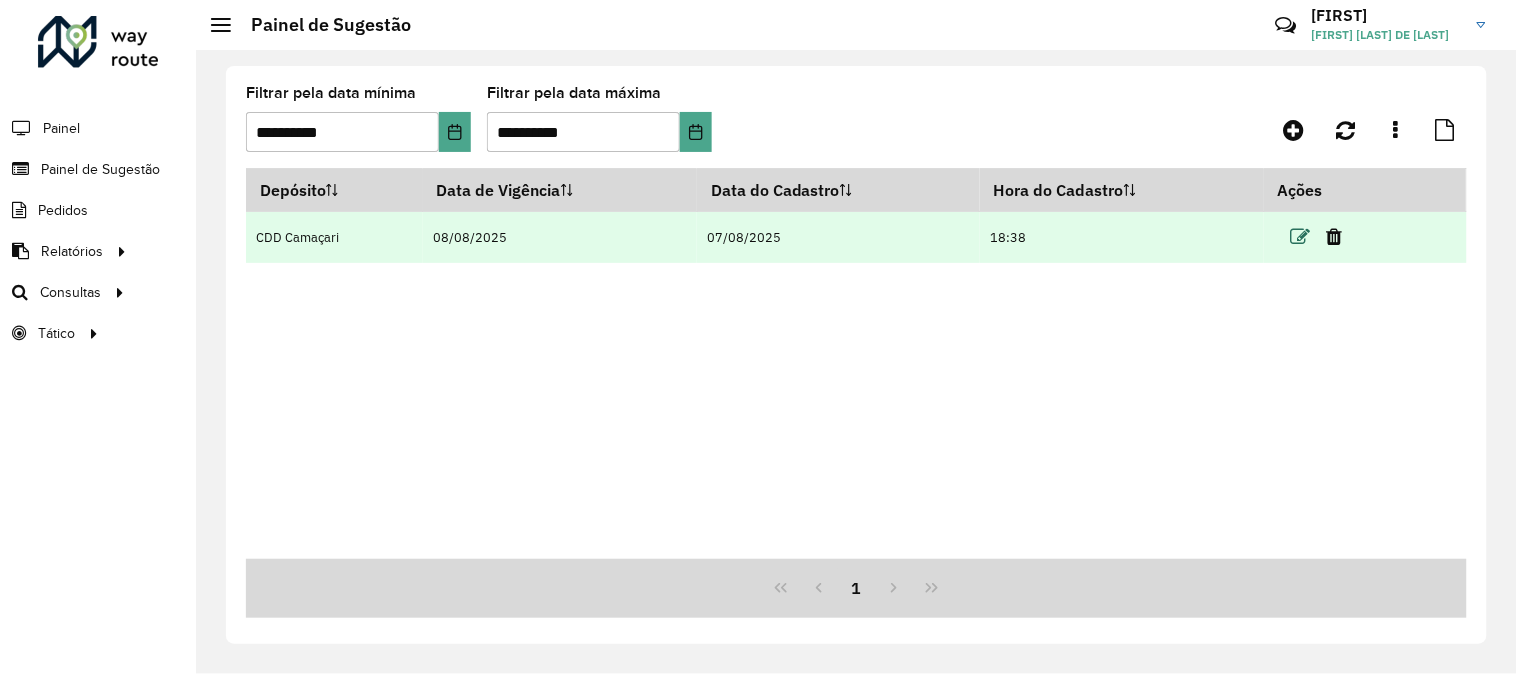 click at bounding box center (1300, 237) 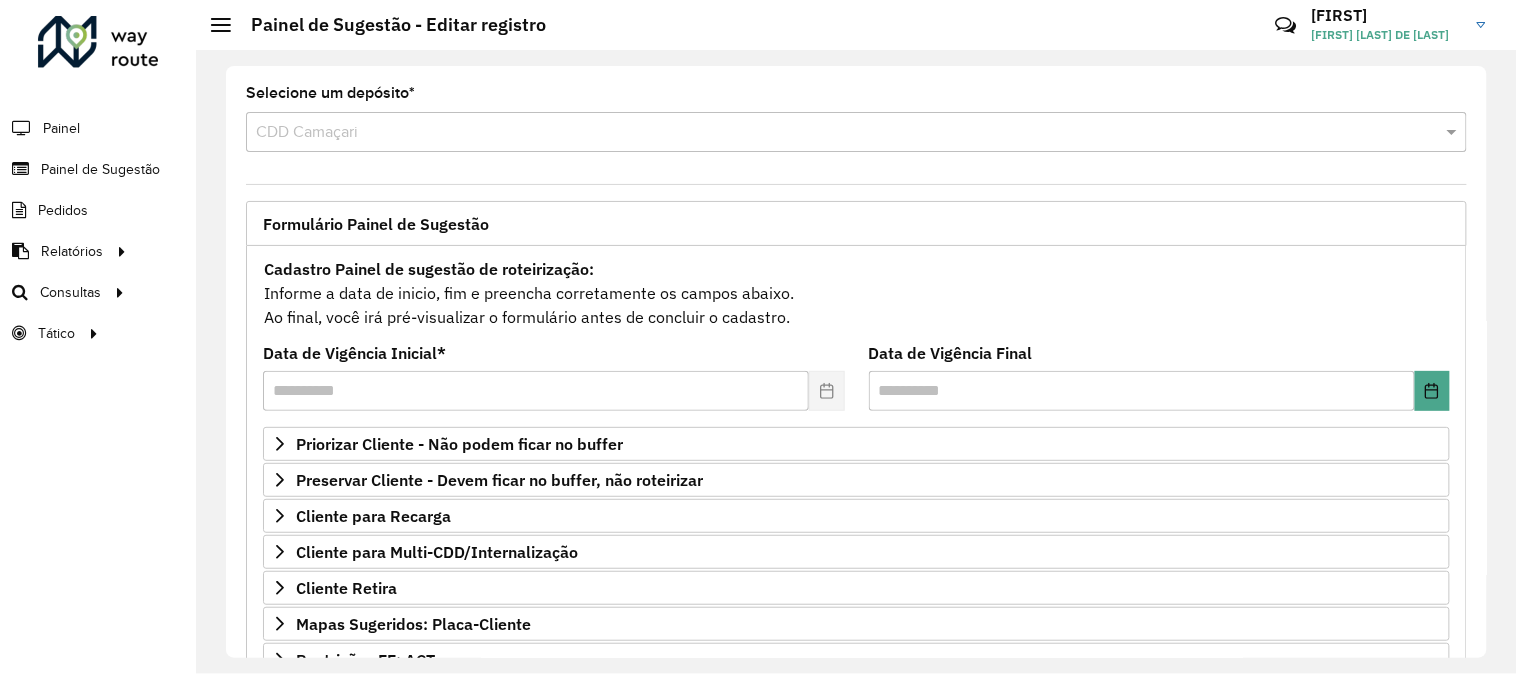 scroll, scrollTop: 325, scrollLeft: 0, axis: vertical 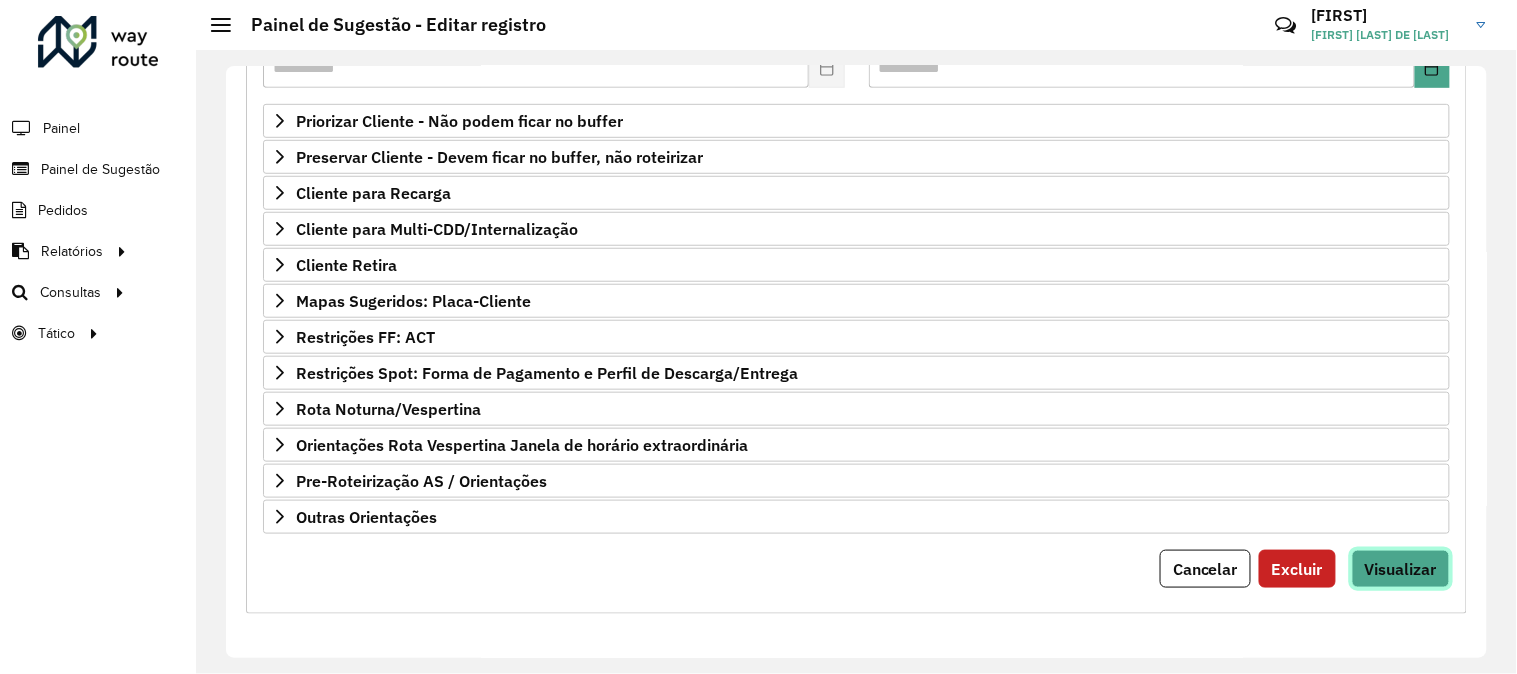 click on "Visualizar" at bounding box center (1401, 569) 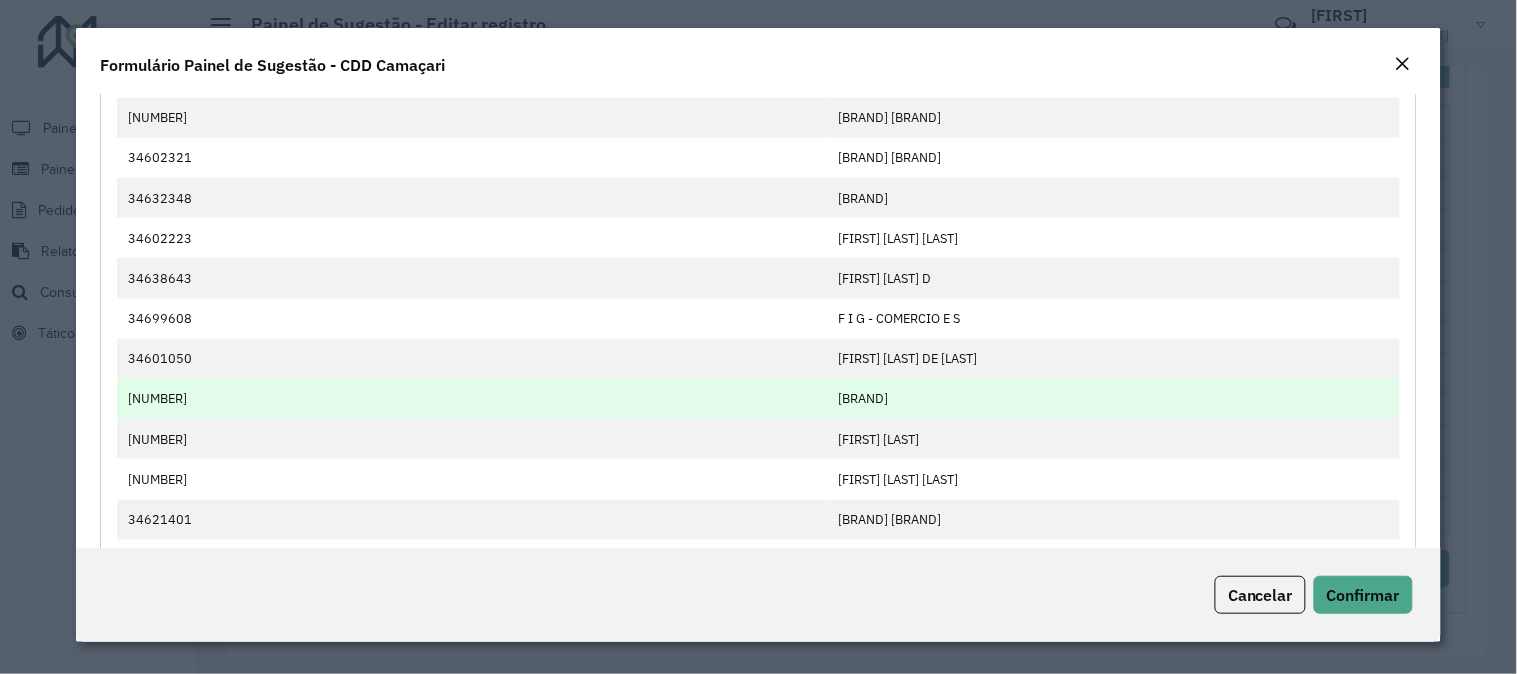 scroll, scrollTop: 555, scrollLeft: 0, axis: vertical 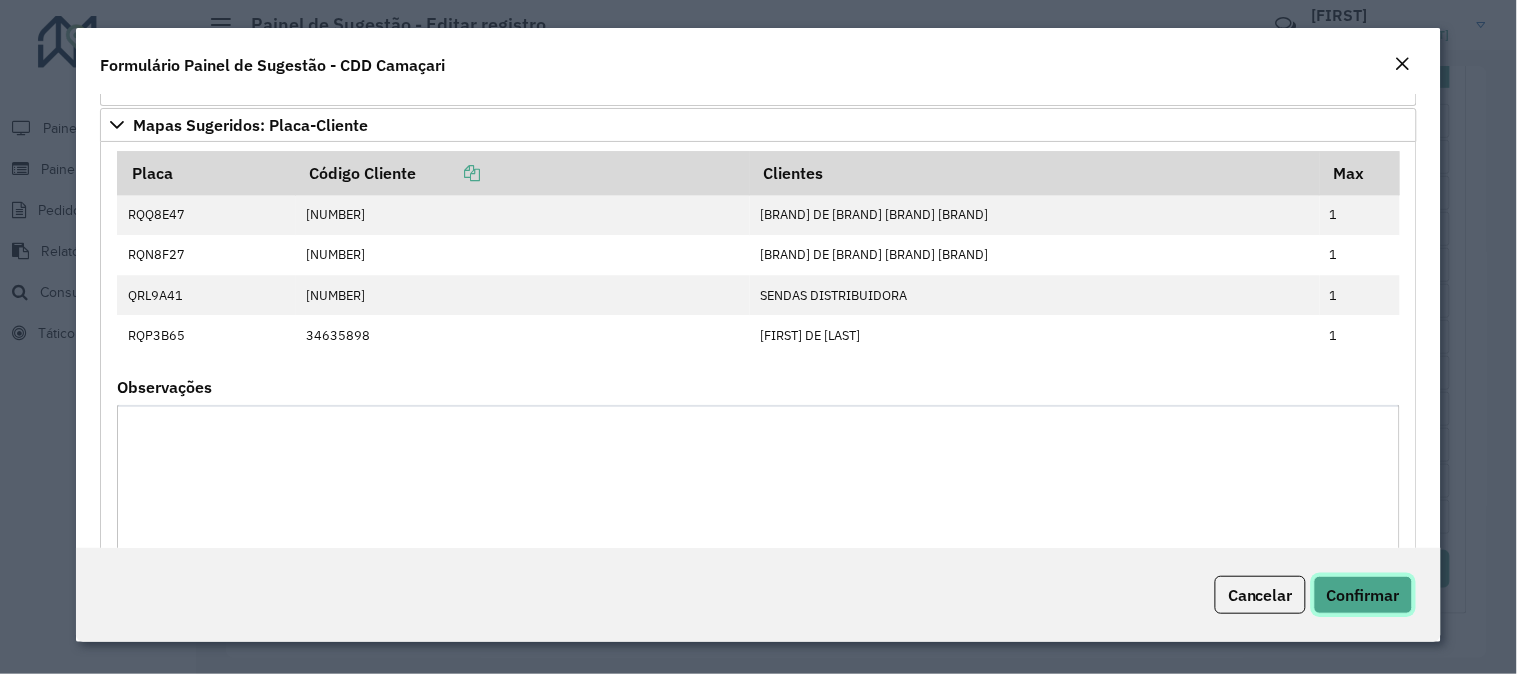 click on "Confirmar" 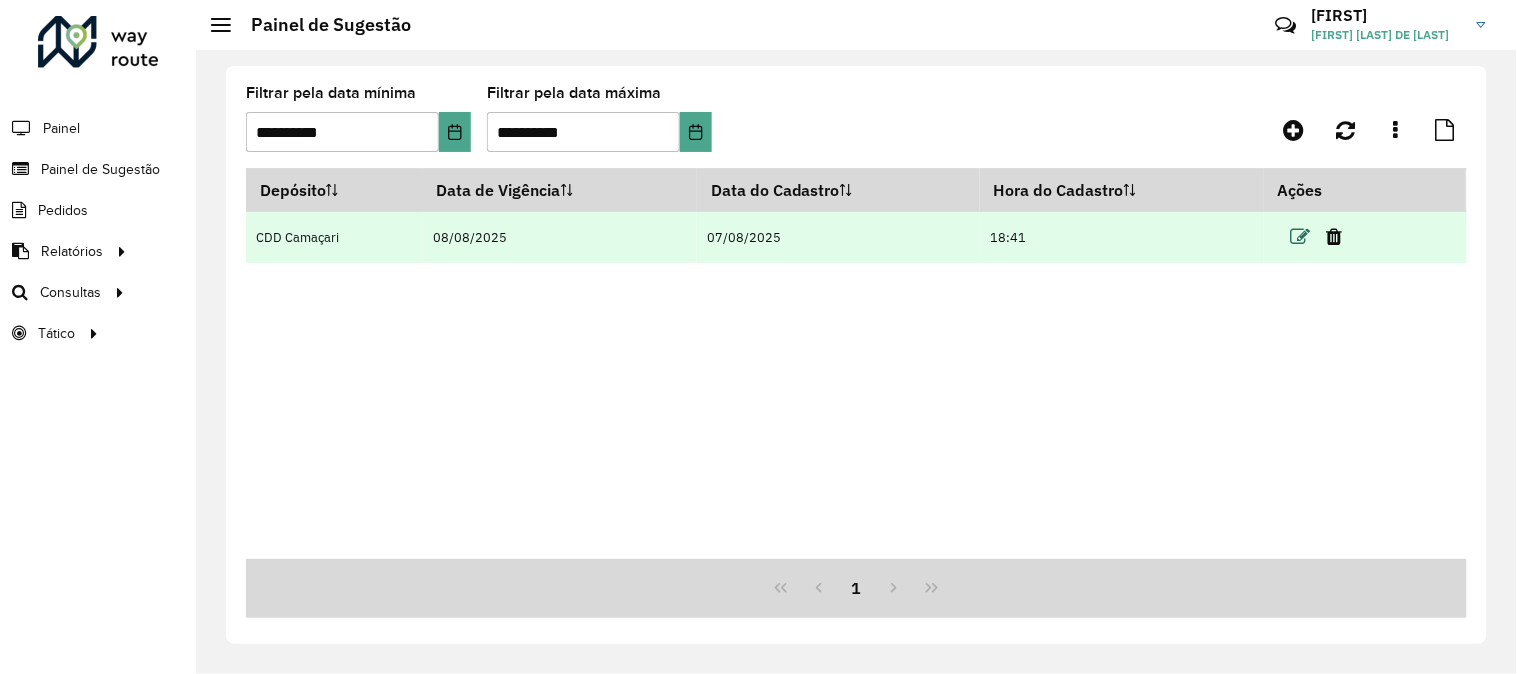 click at bounding box center [1300, 237] 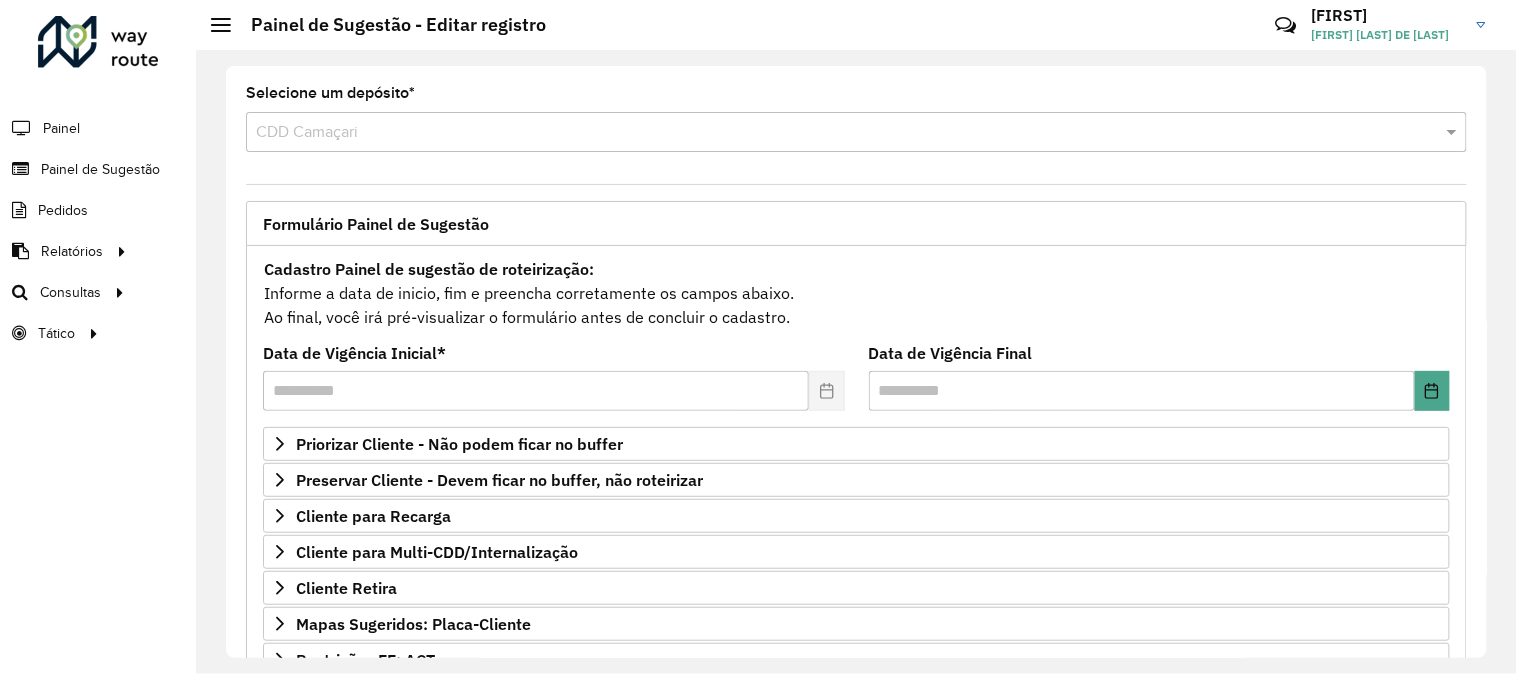 scroll, scrollTop: 325, scrollLeft: 0, axis: vertical 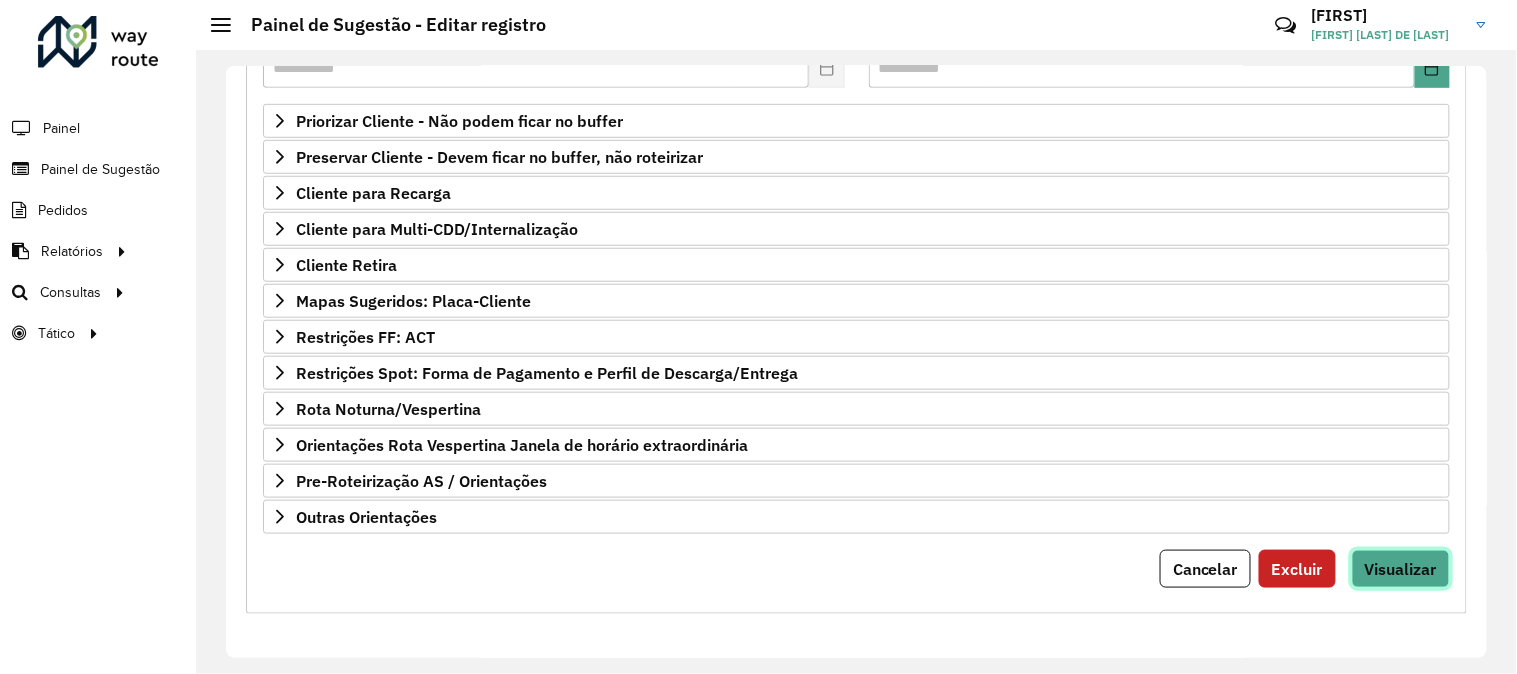 click on "Visualizar" at bounding box center (1401, 569) 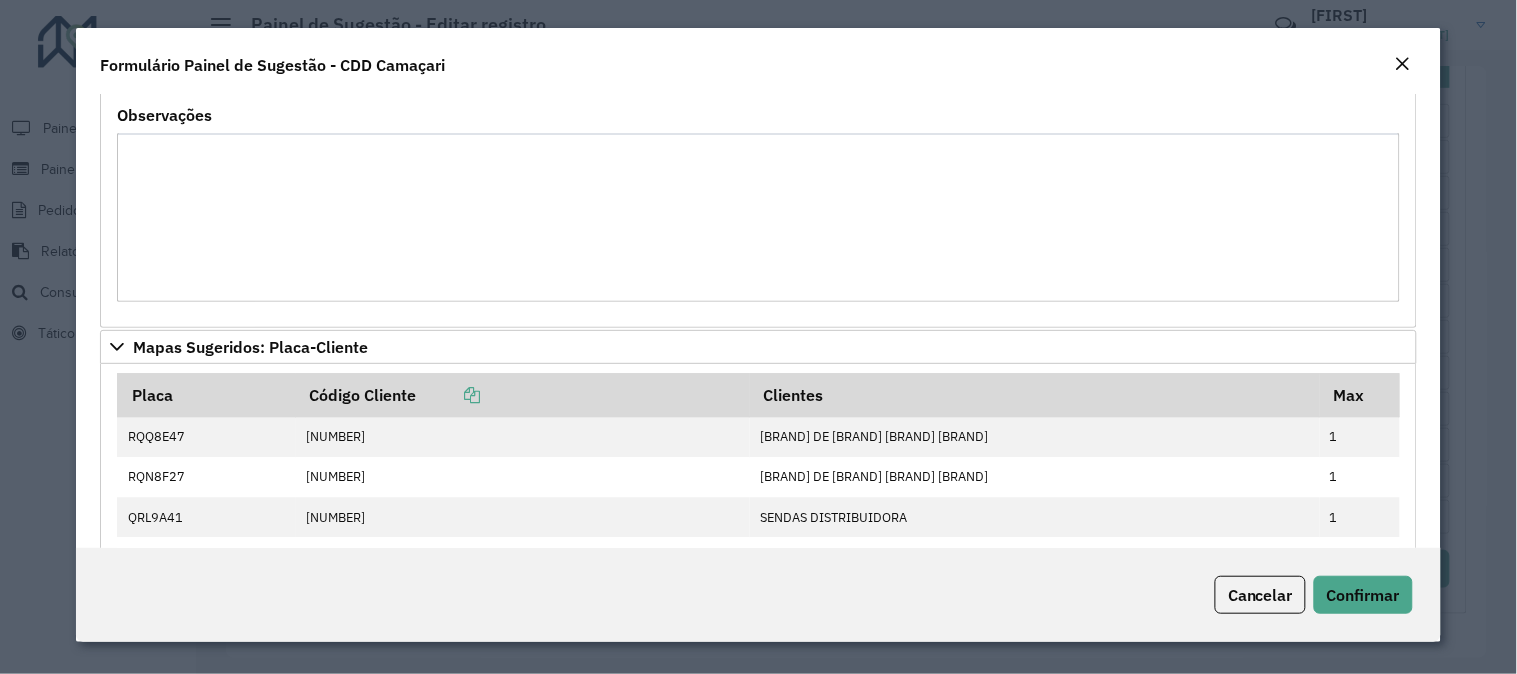 scroll, scrollTop: 1333, scrollLeft: 0, axis: vertical 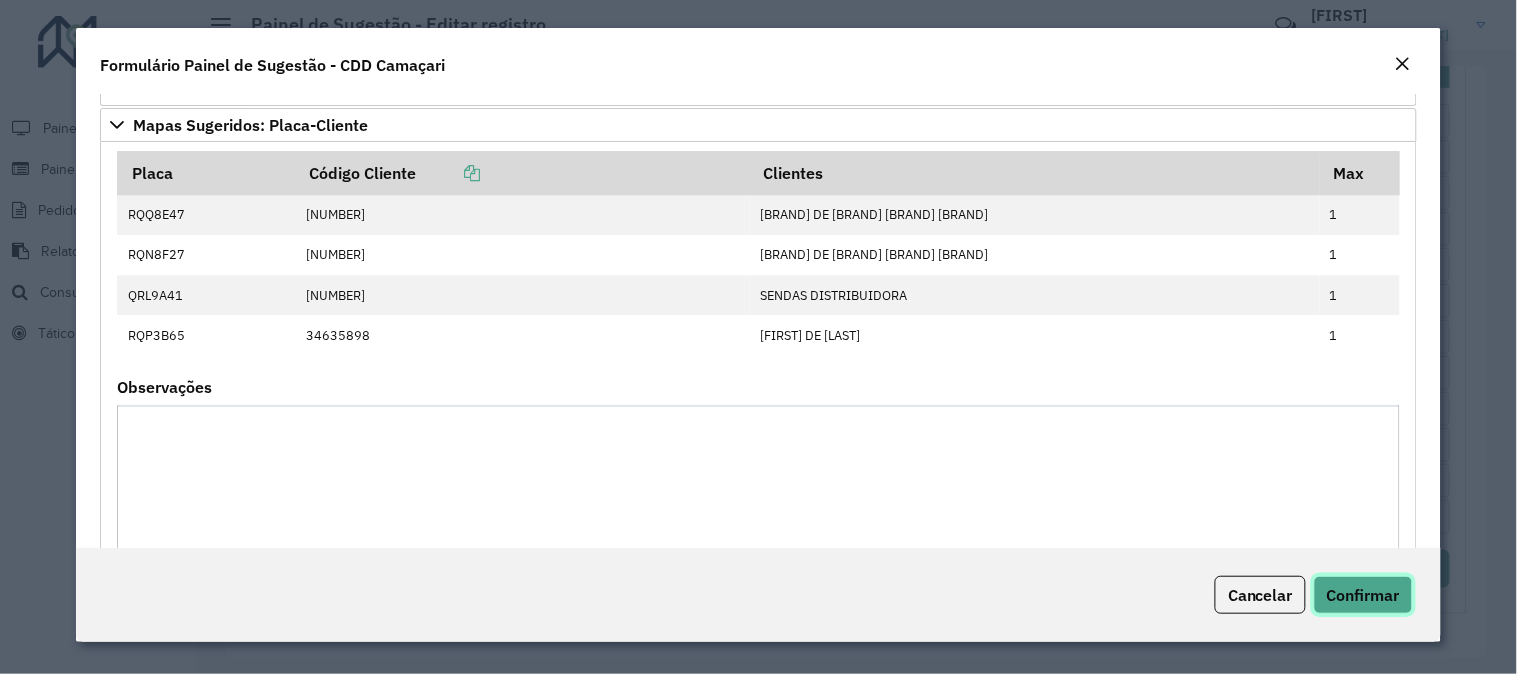 click on "Confirmar" 